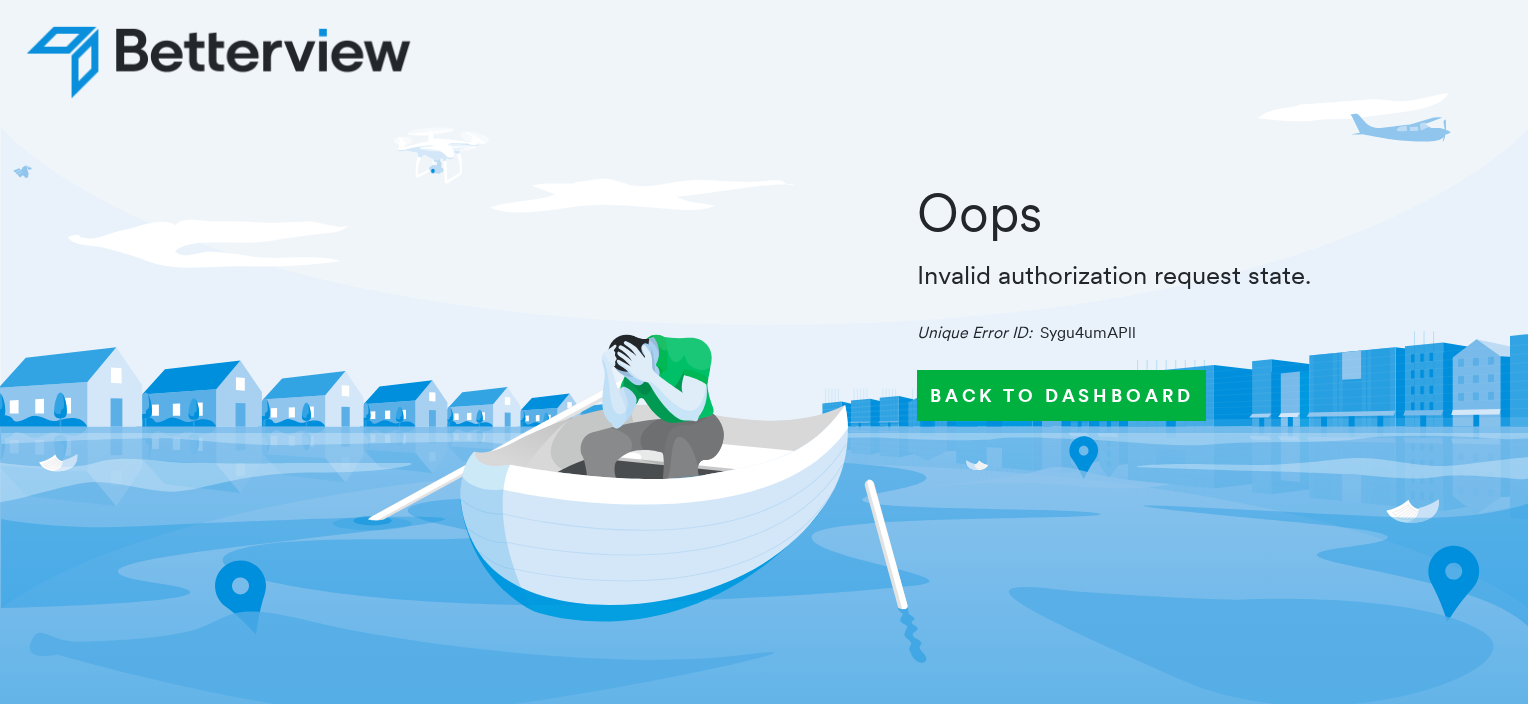 scroll, scrollTop: 0, scrollLeft: 0, axis: both 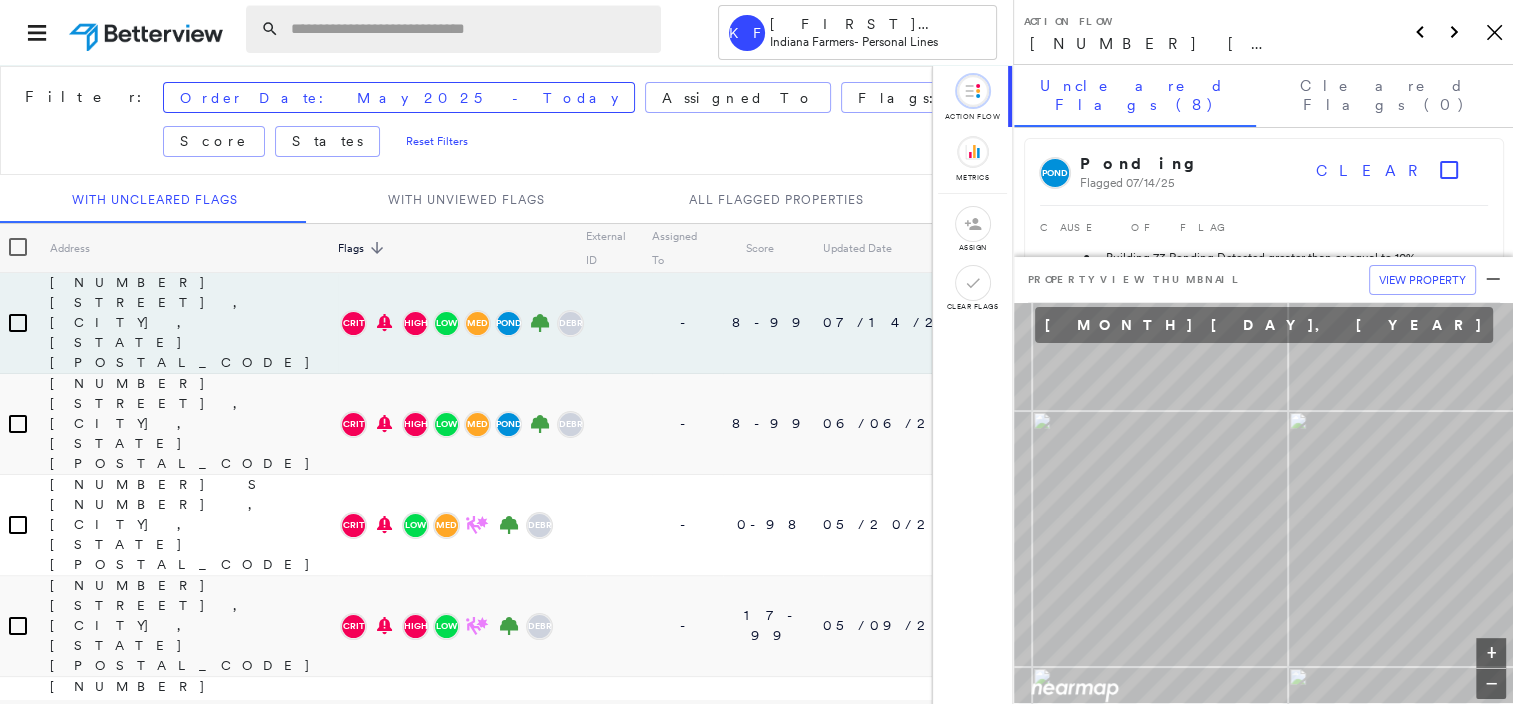 click at bounding box center [470, 29] 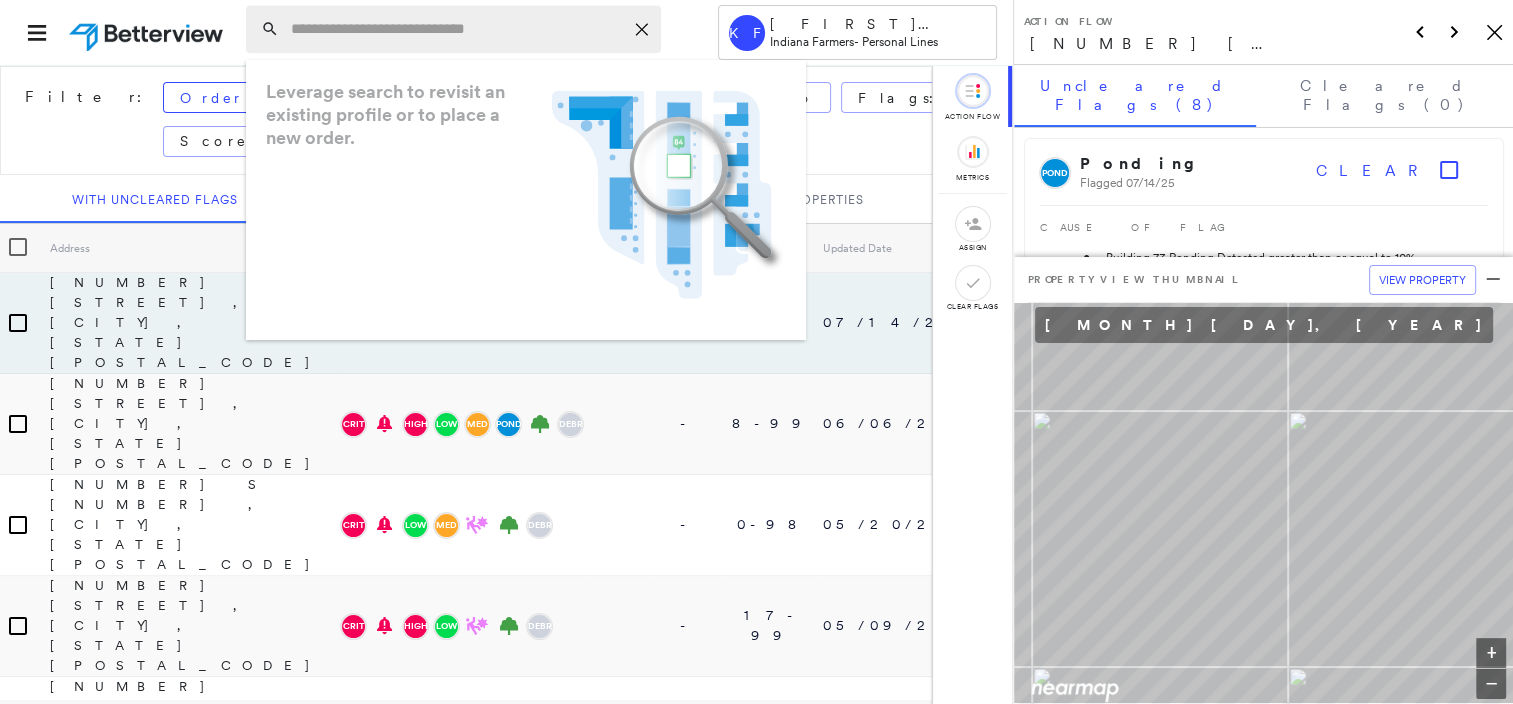 paste on "**********" 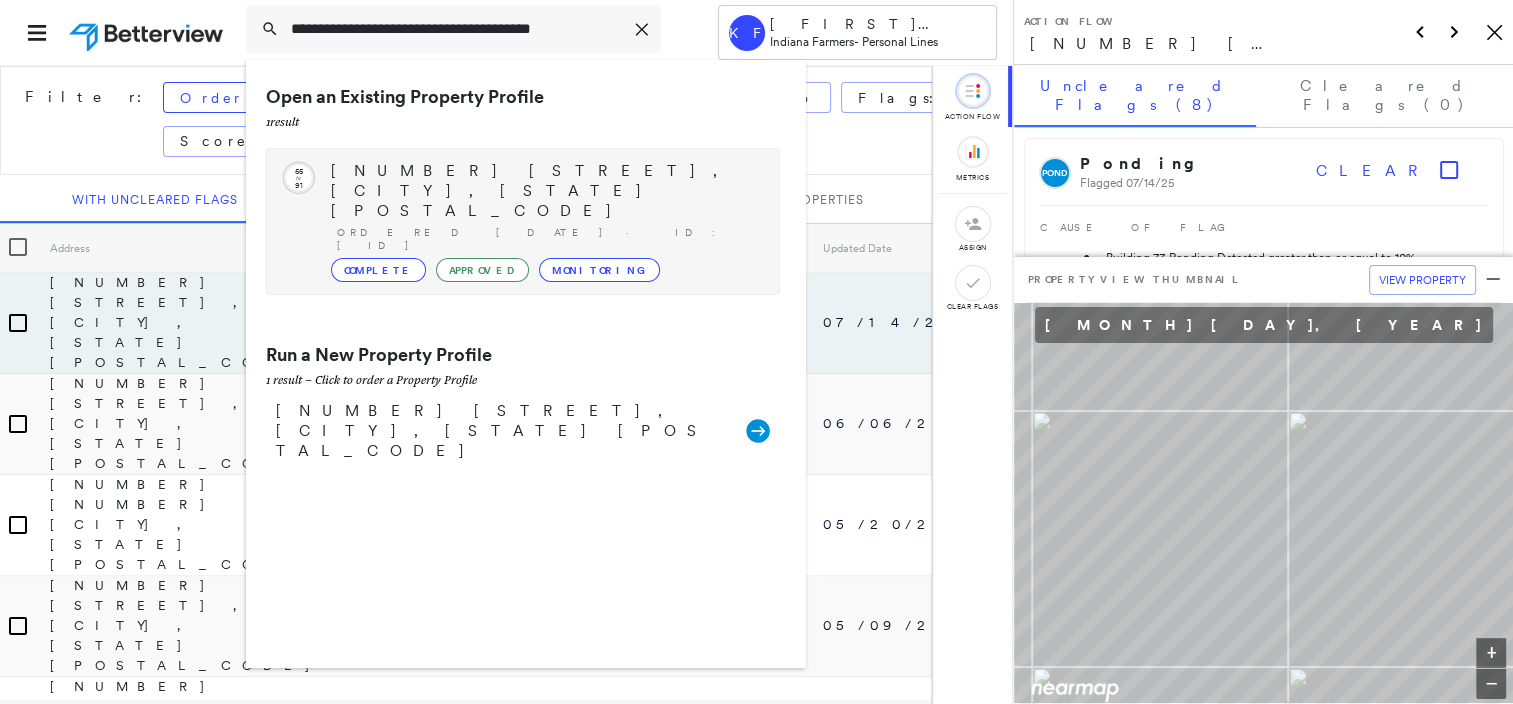 type on "**********" 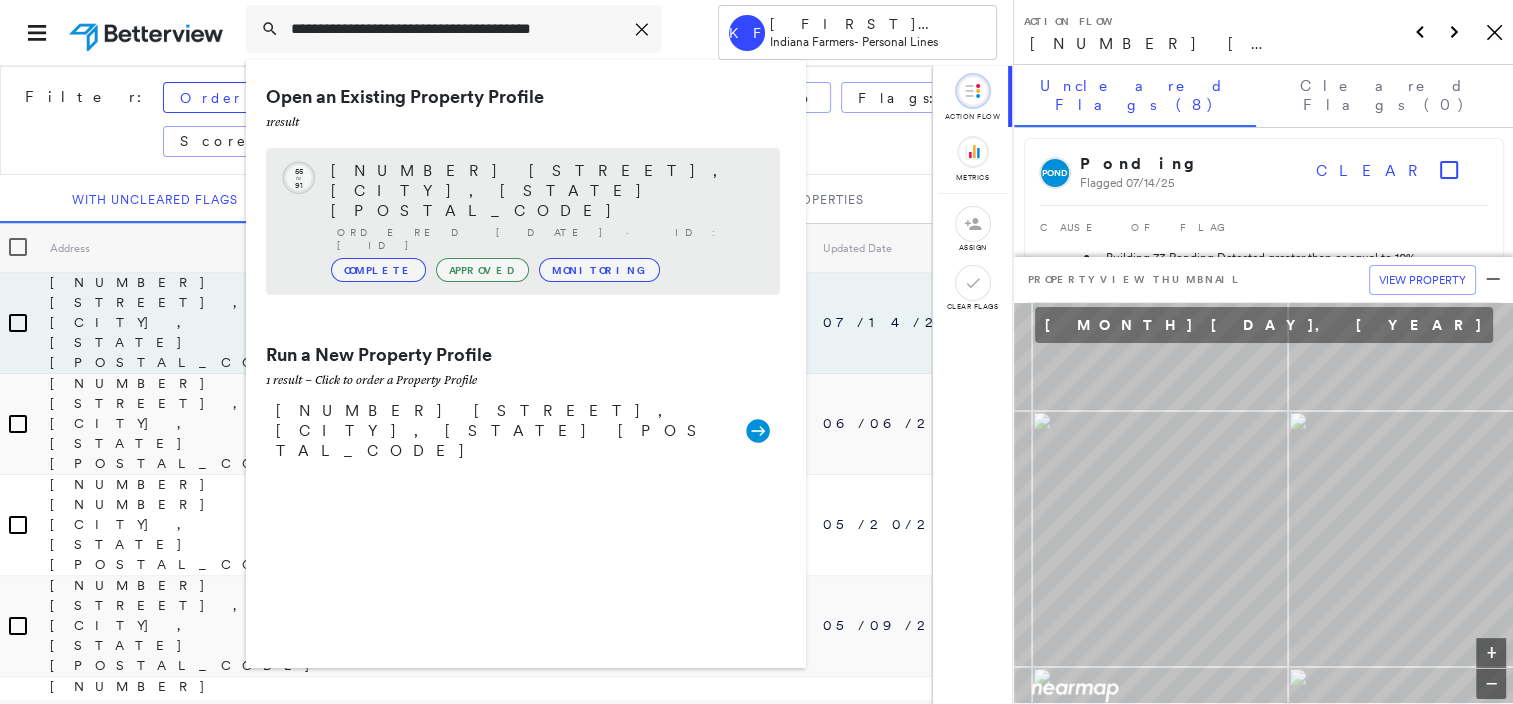 click on "Complete Approved Monitoring" at bounding box center [545, 270] 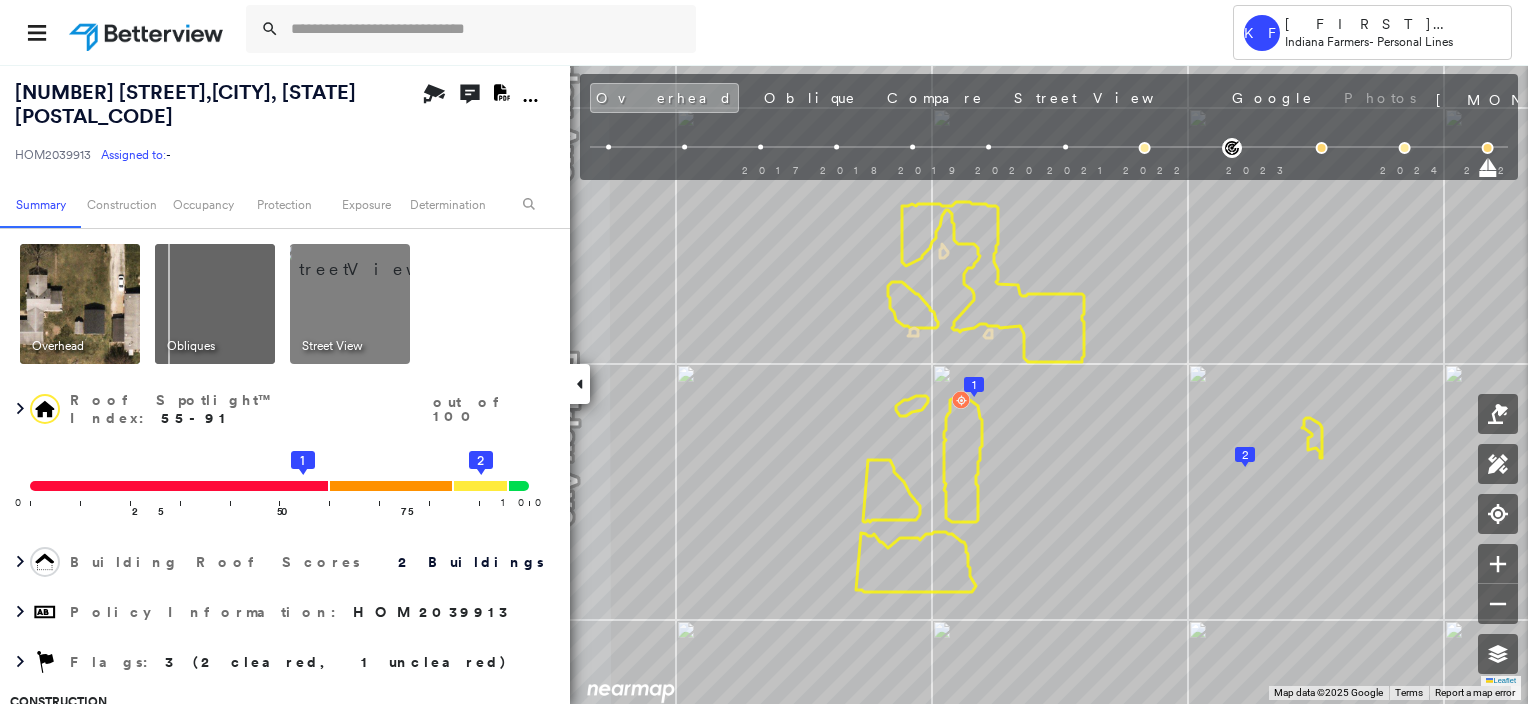 drag, startPoint x: 351, startPoint y: 293, endPoint x: 364, endPoint y: 349, distance: 57.48913 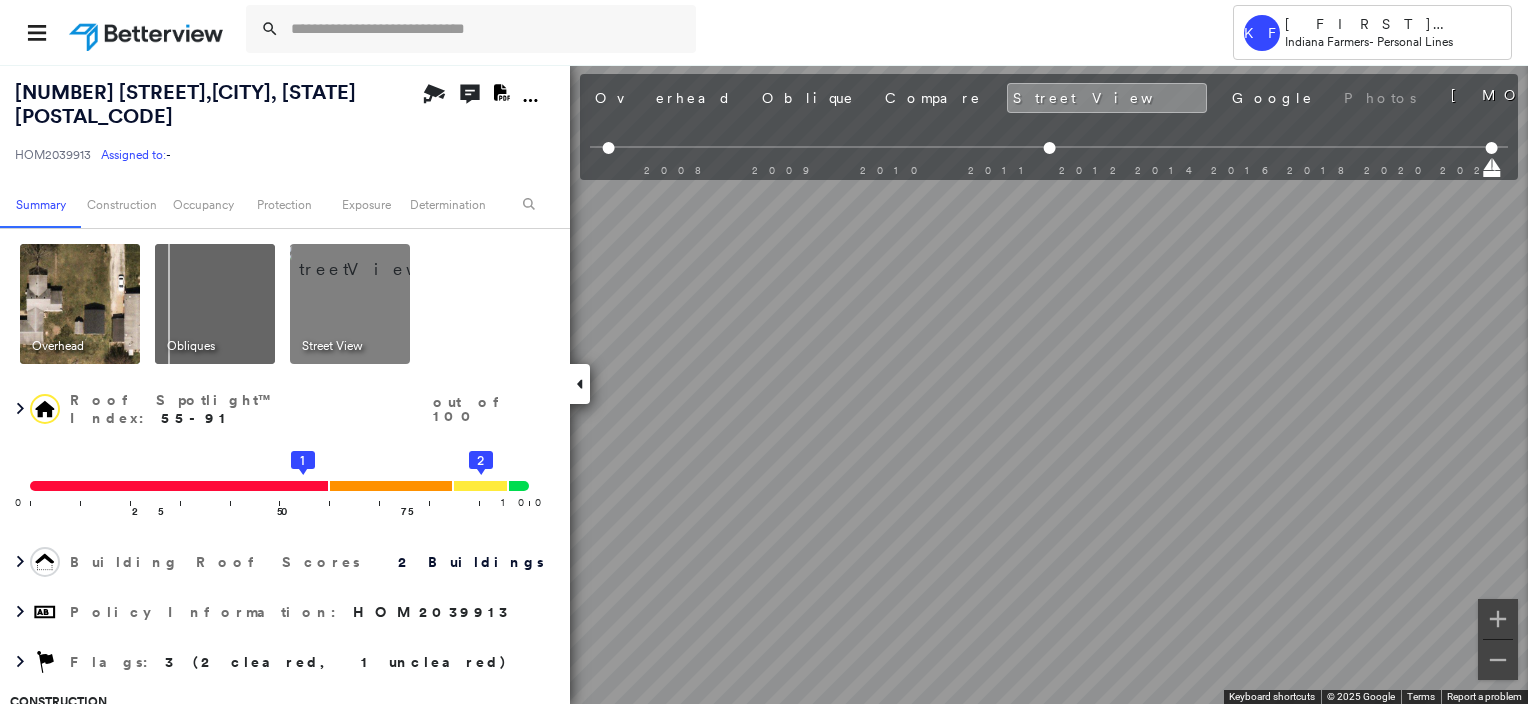 click on "25478 MODRELL AVE ,  ELKHART, IN 46514 HOM2039913 Assigned to:  - Assigned to:  - HOM2039913 Assigned to:  - Open Comments Download PDF Report Summary Construction Occupancy Protection Exposure Determination Overhead Obliques Street View Roof Spotlight™ Index :  55-91 out of 100 0 100 25 50 75 1 2 Building Roof Scores 2 Buildings Policy Information :  HOM2039913 Flags :  3 (2 cleared, 1 uncleared) Construction Roof Spotlights :  Staining, Vent Property Features Roof Size & Shape :  2 buildings  Occupancy Place Detail Google - Places Smarty Streets - Surrounding Properties TripAdvisor - Nearest Locations National Registry of Historic Places Protection US Fire Administration: Nearest Fire Stations Exposure Additional Perils FEMA Risk Index Determination Flags :  3 (2 cleared, 1 uncleared) Uncleared Flags (1) Cleared Flags  (2) Med Medium Priority Roof Score Flagged 01/25/23 Clear Action Taken New Entry History Quote/New Business Terms & Conditions Added ACV Endorsement Added Cosmetic Endorsement General Save" at bounding box center [764, 384] 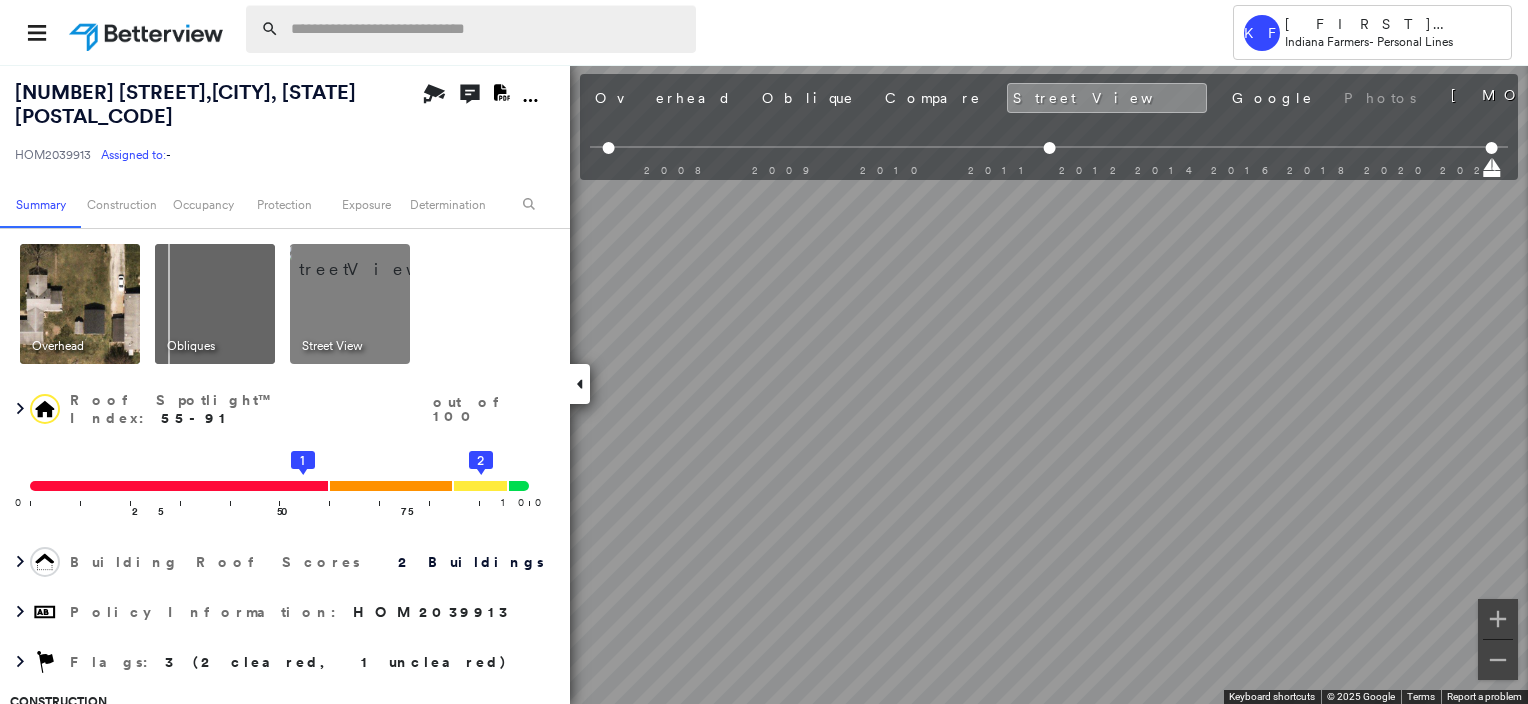 click at bounding box center [487, 29] 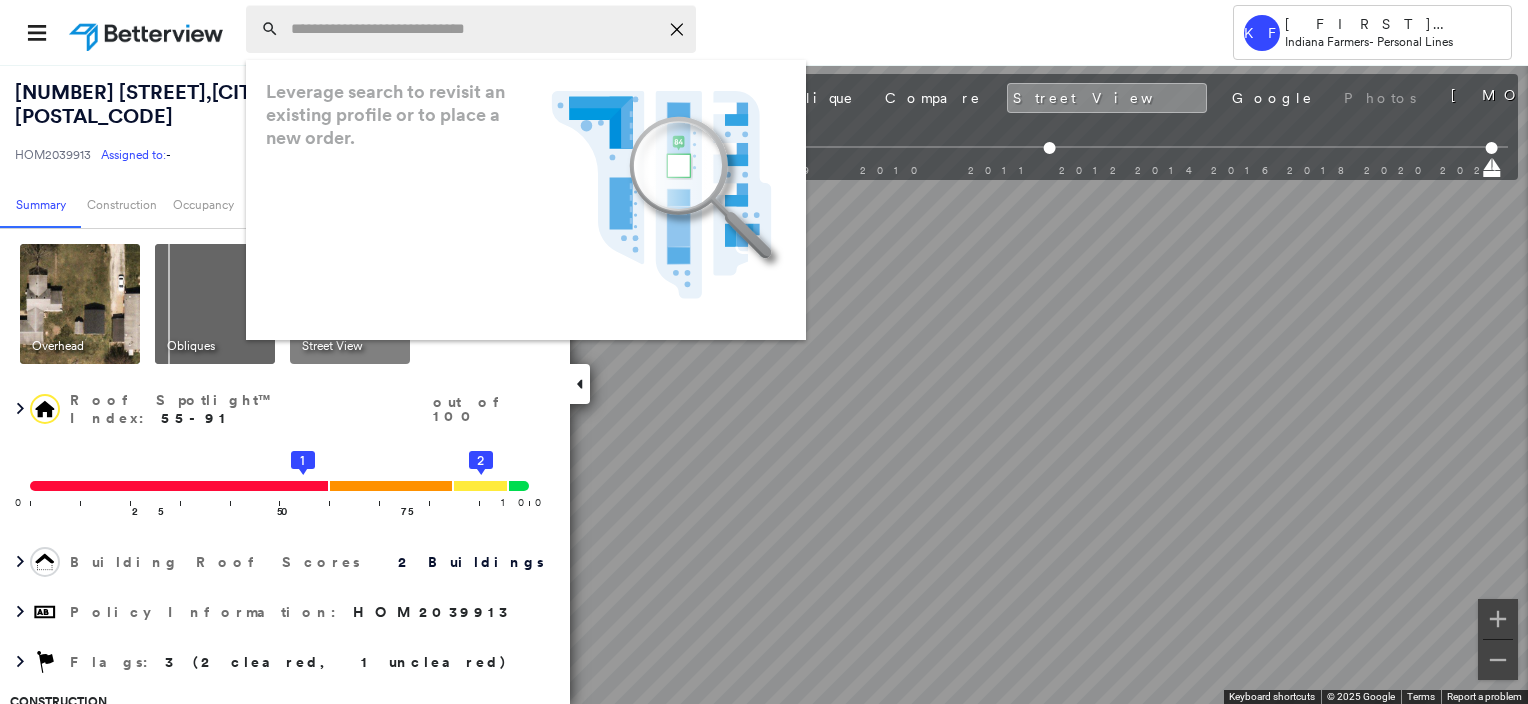 paste on "**********" 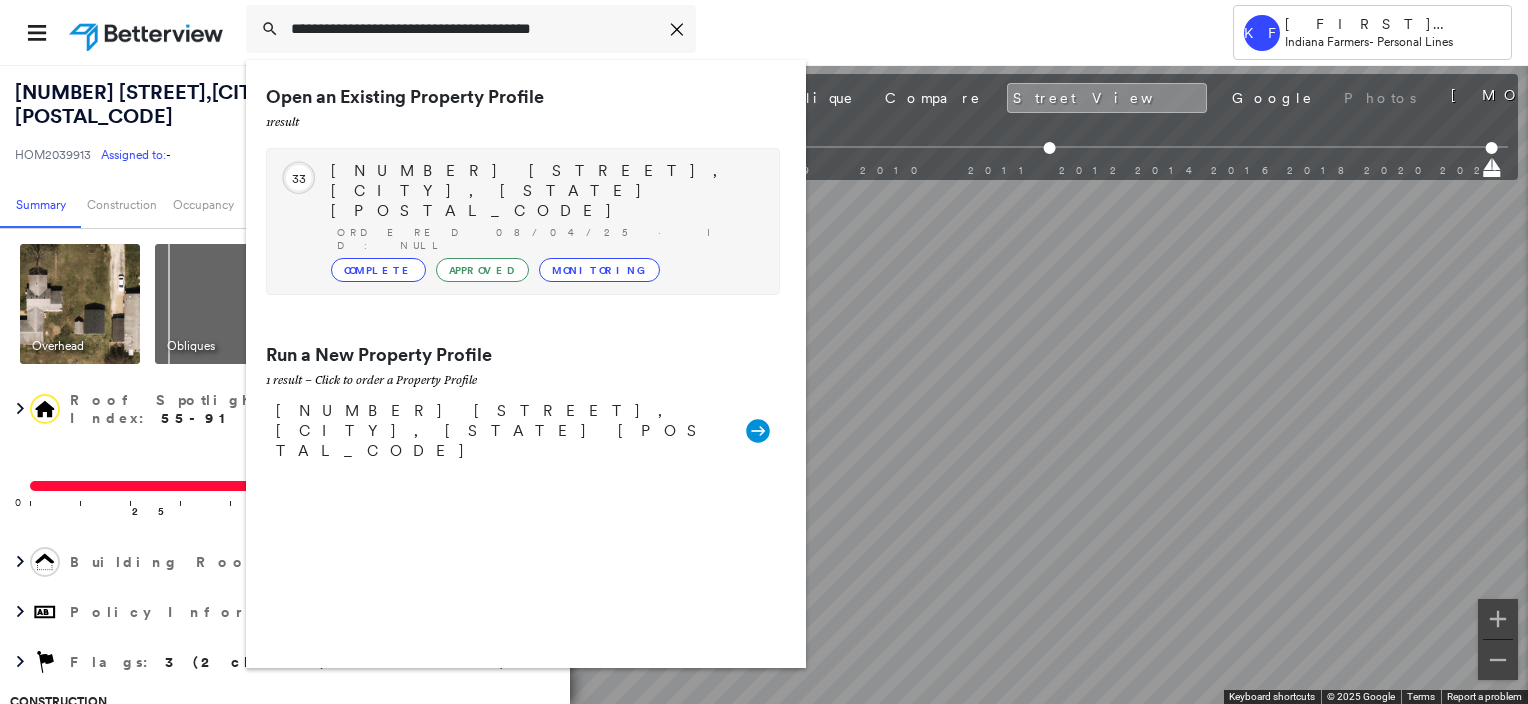 type on "**********" 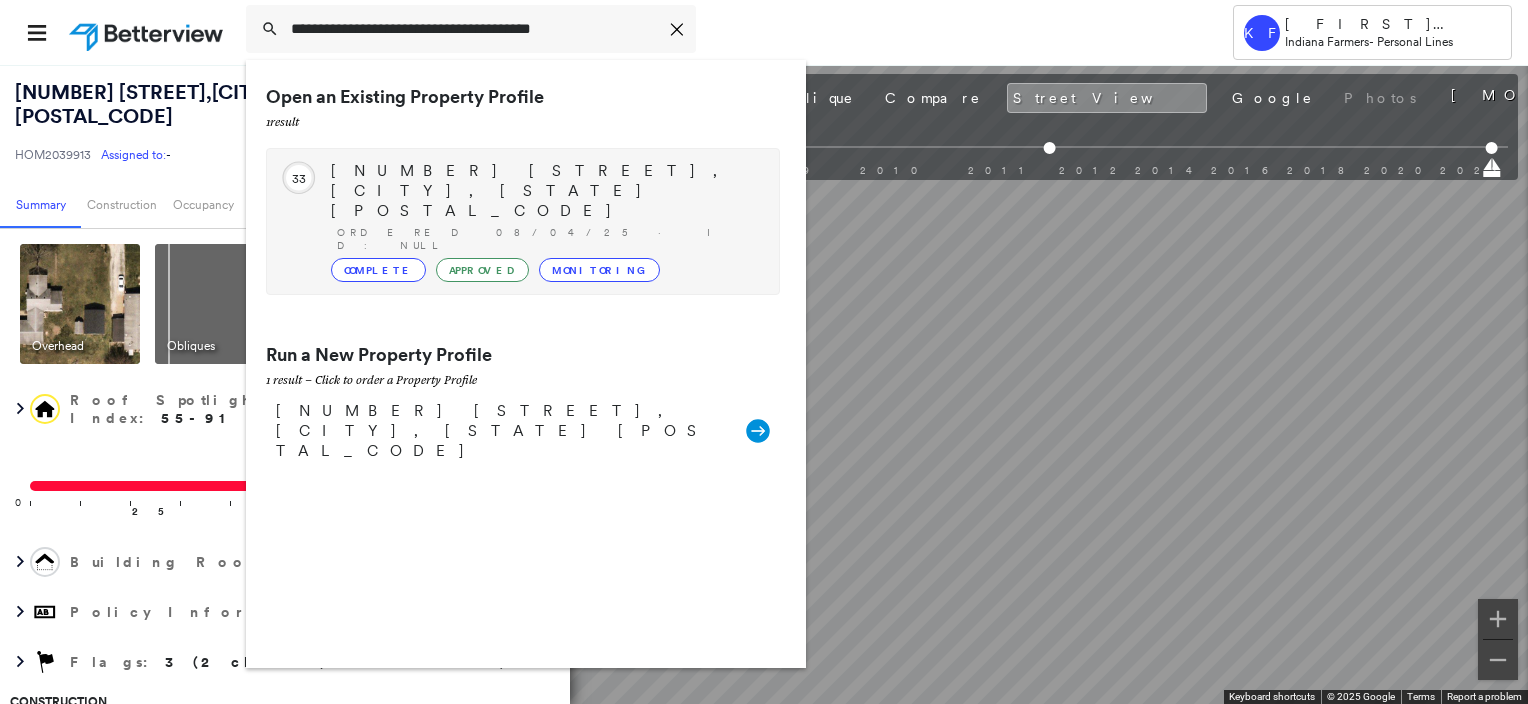 click on "Ordered 08/04/25 · ID: null" at bounding box center [548, 239] 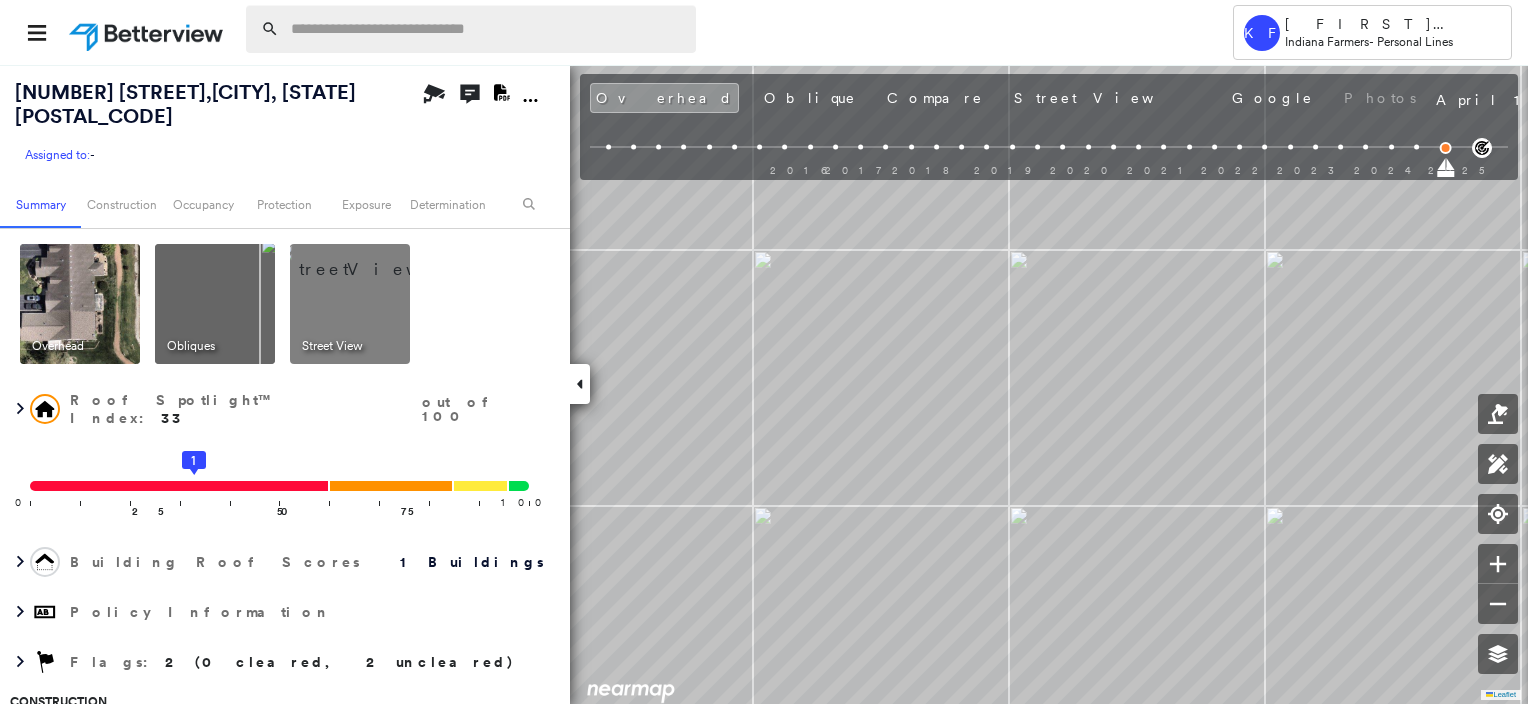 click at bounding box center [487, 29] 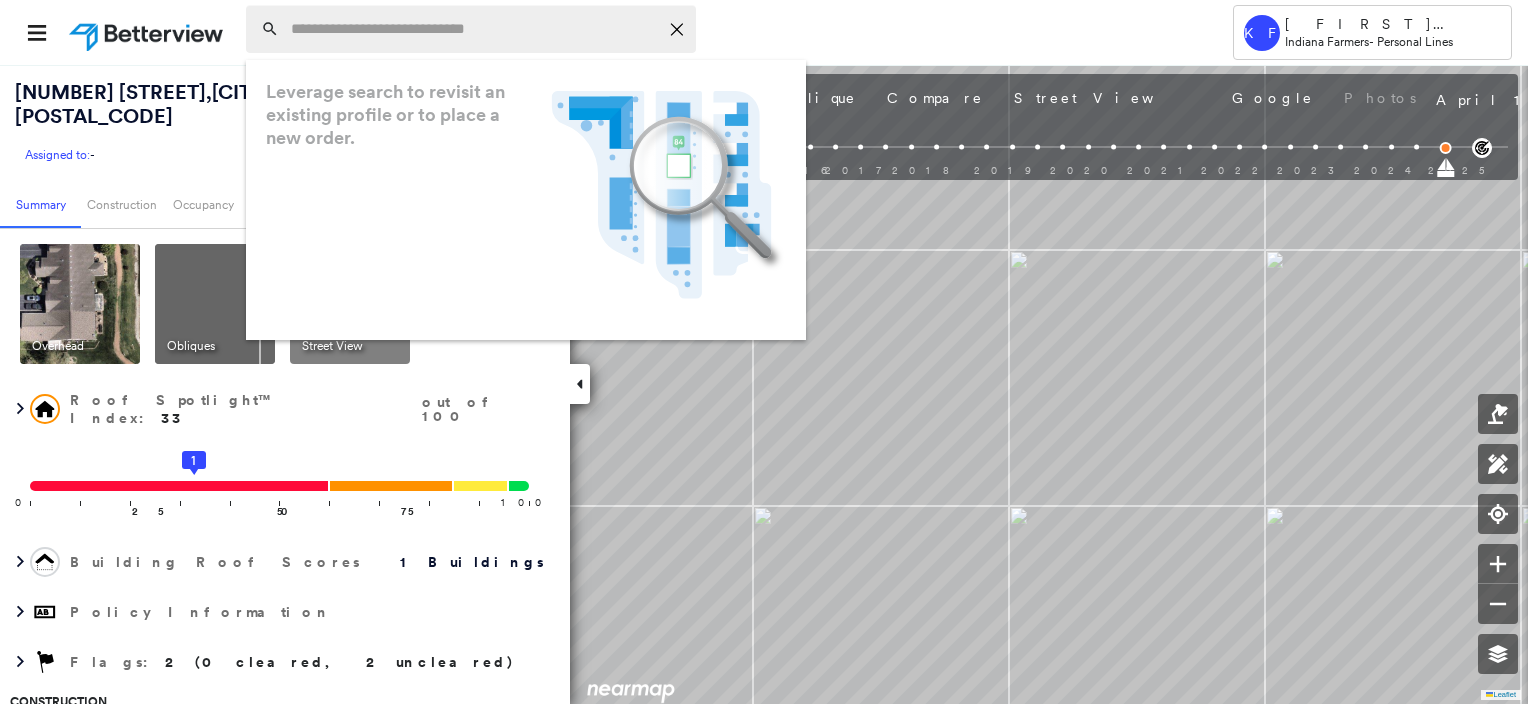 paste on "**********" 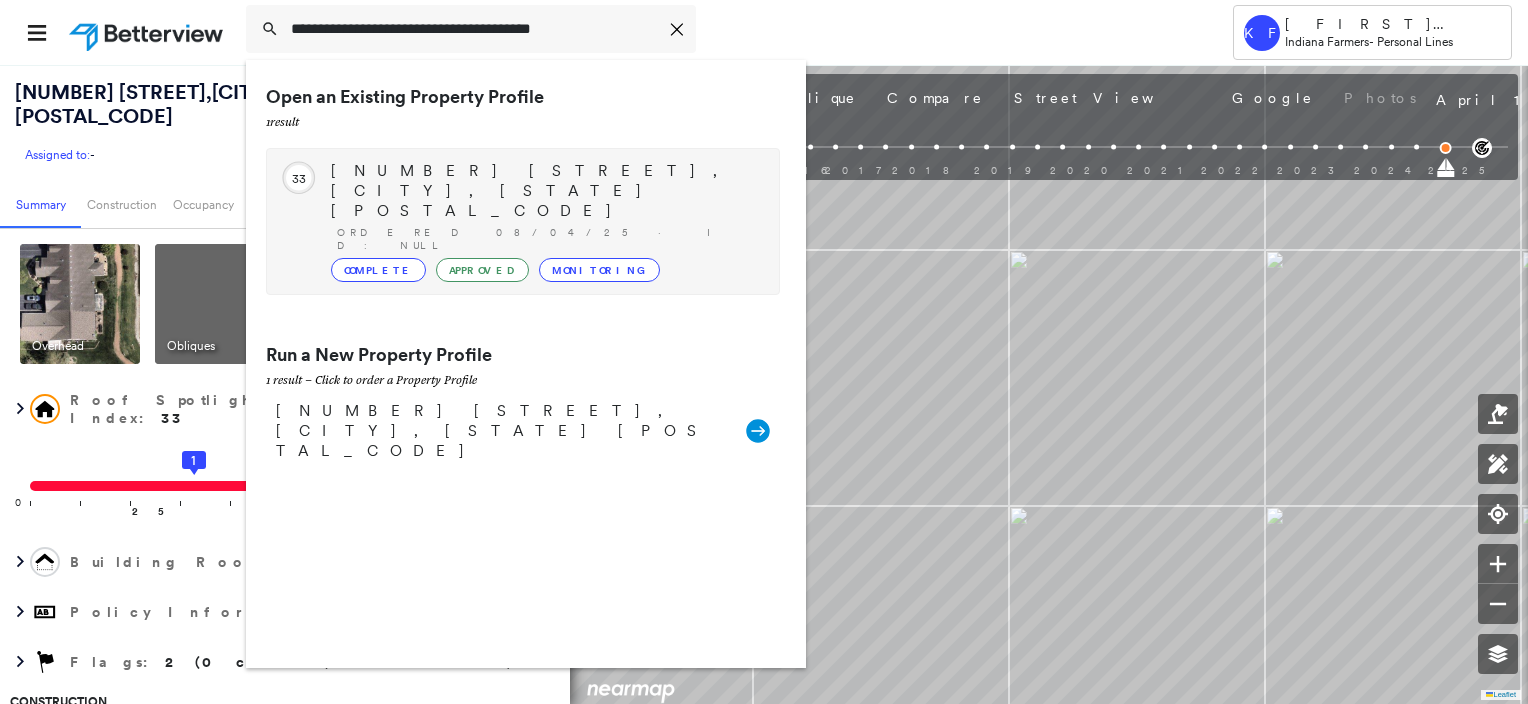 type on "**********" 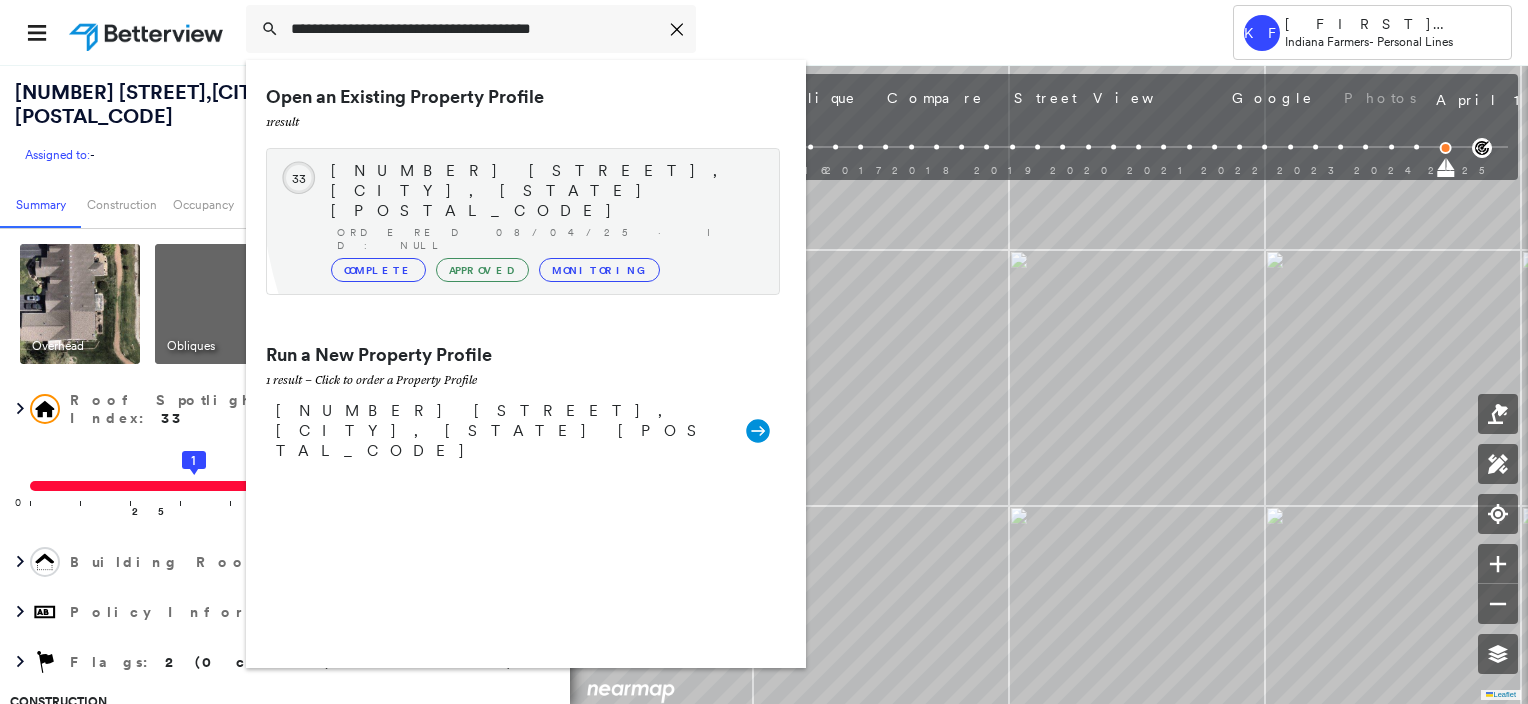 click on "1227  Lily Ln, Schererville, IN 46375" at bounding box center (545, 191) 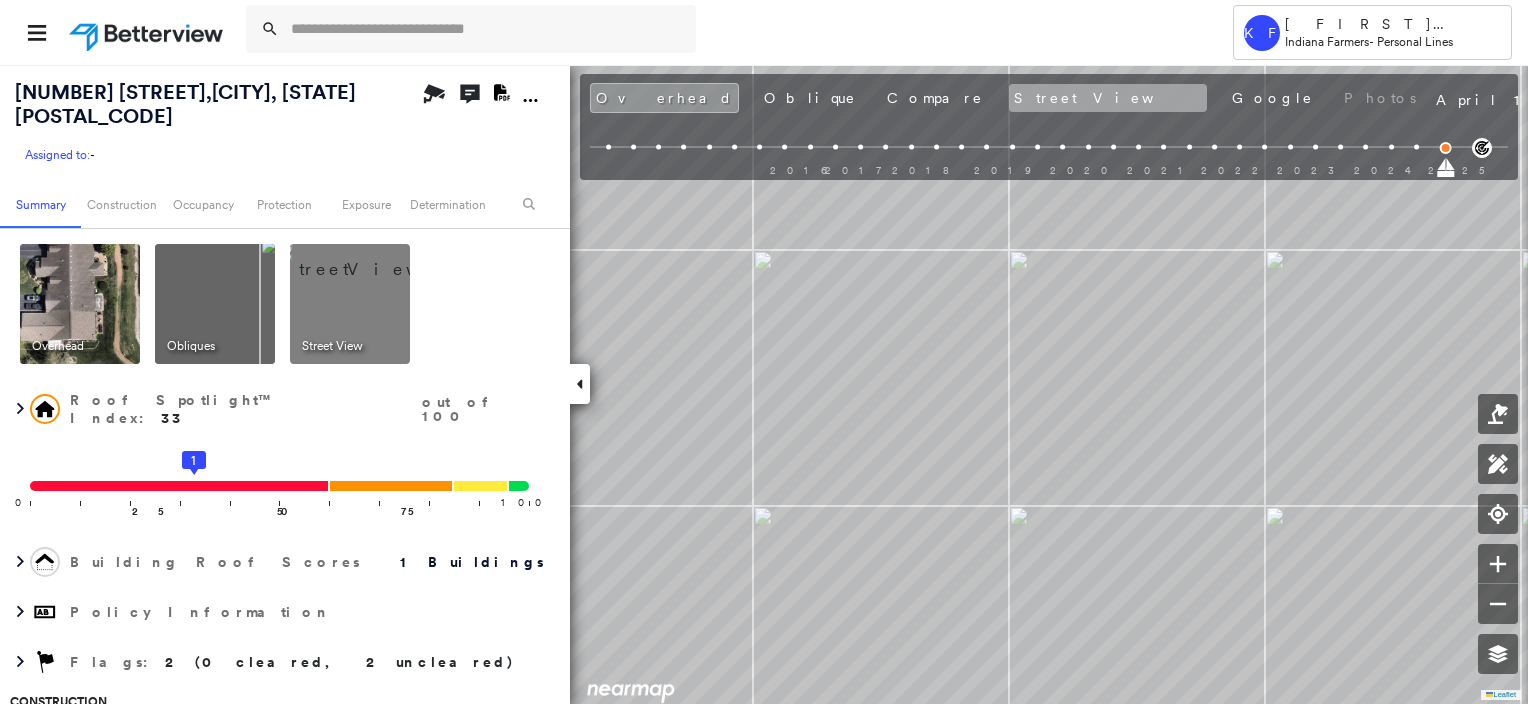 click on "Street View" at bounding box center [1108, 98] 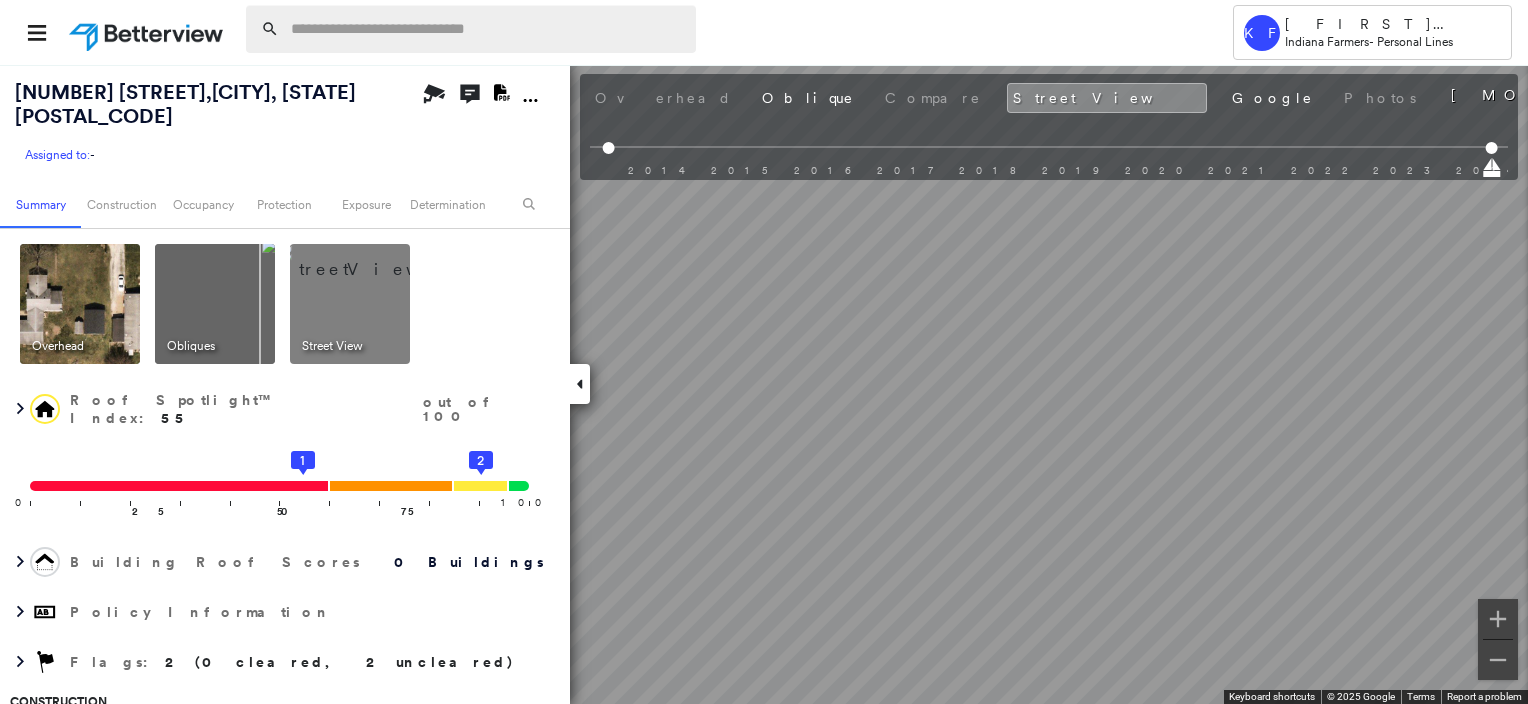 click at bounding box center (487, 29) 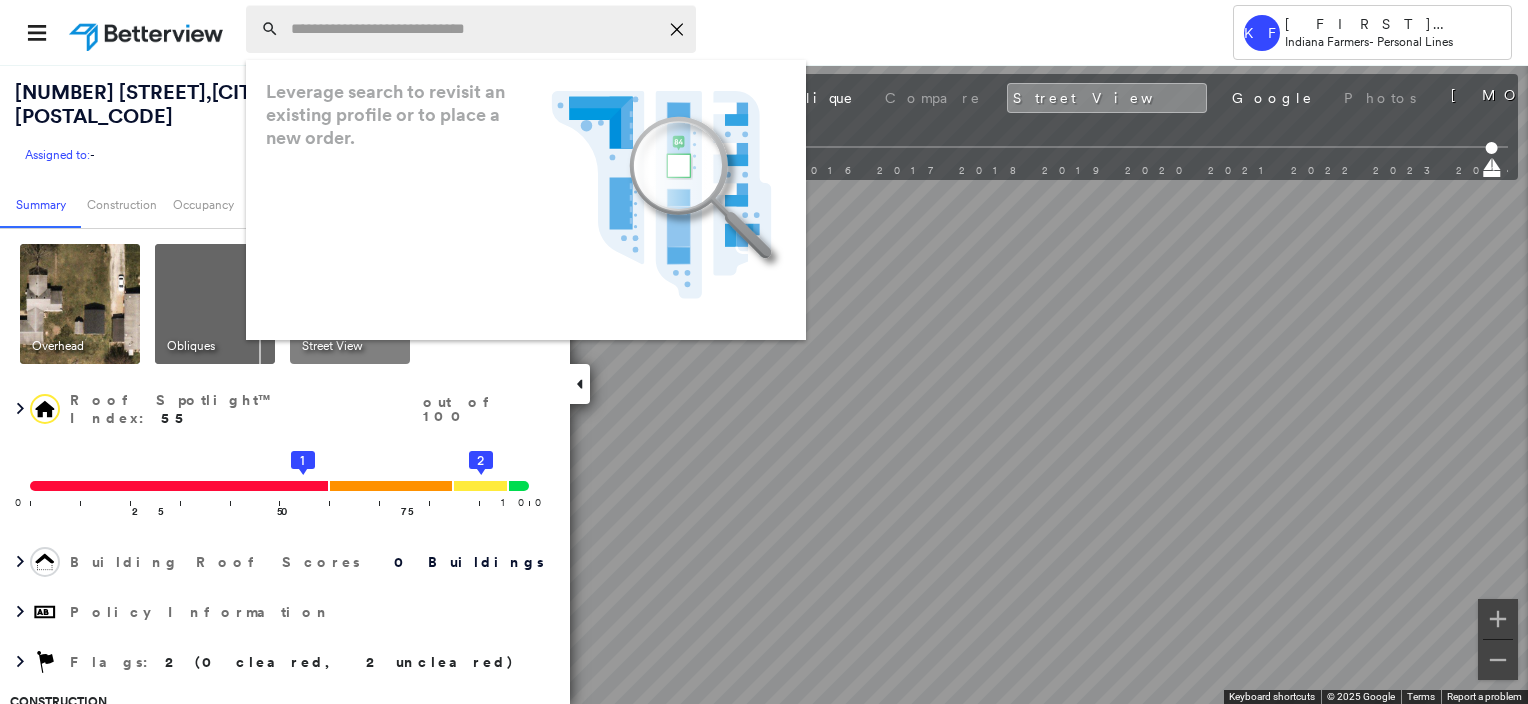 paste on "**********" 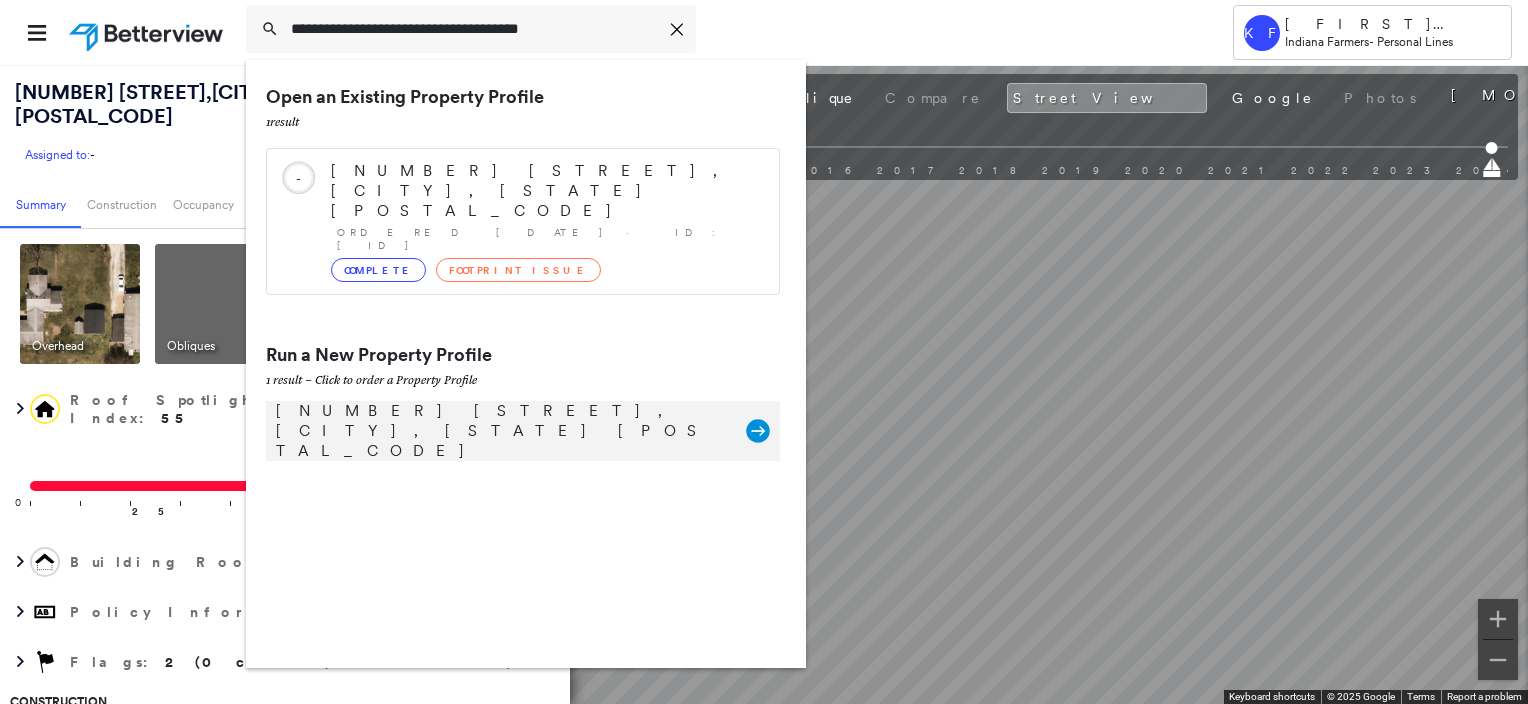 type on "**********" 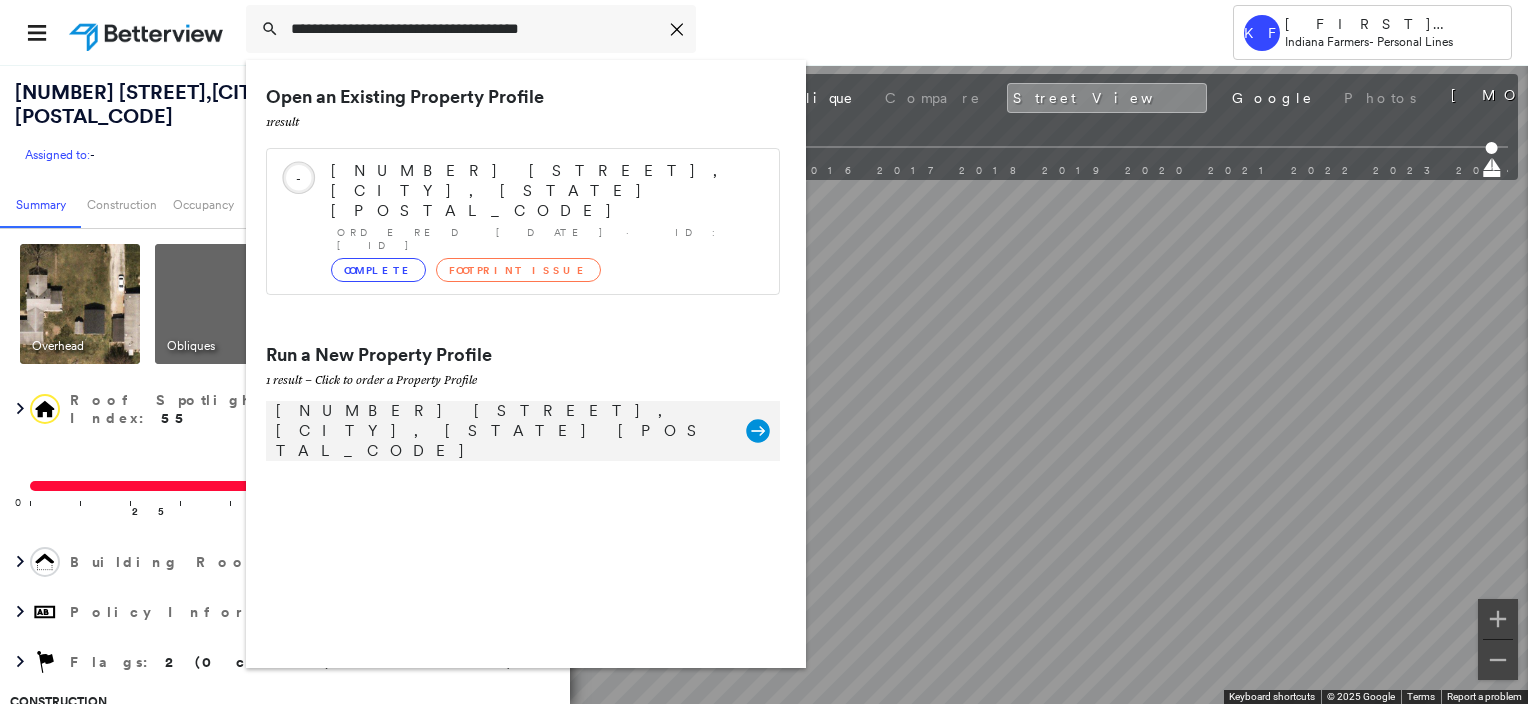 click 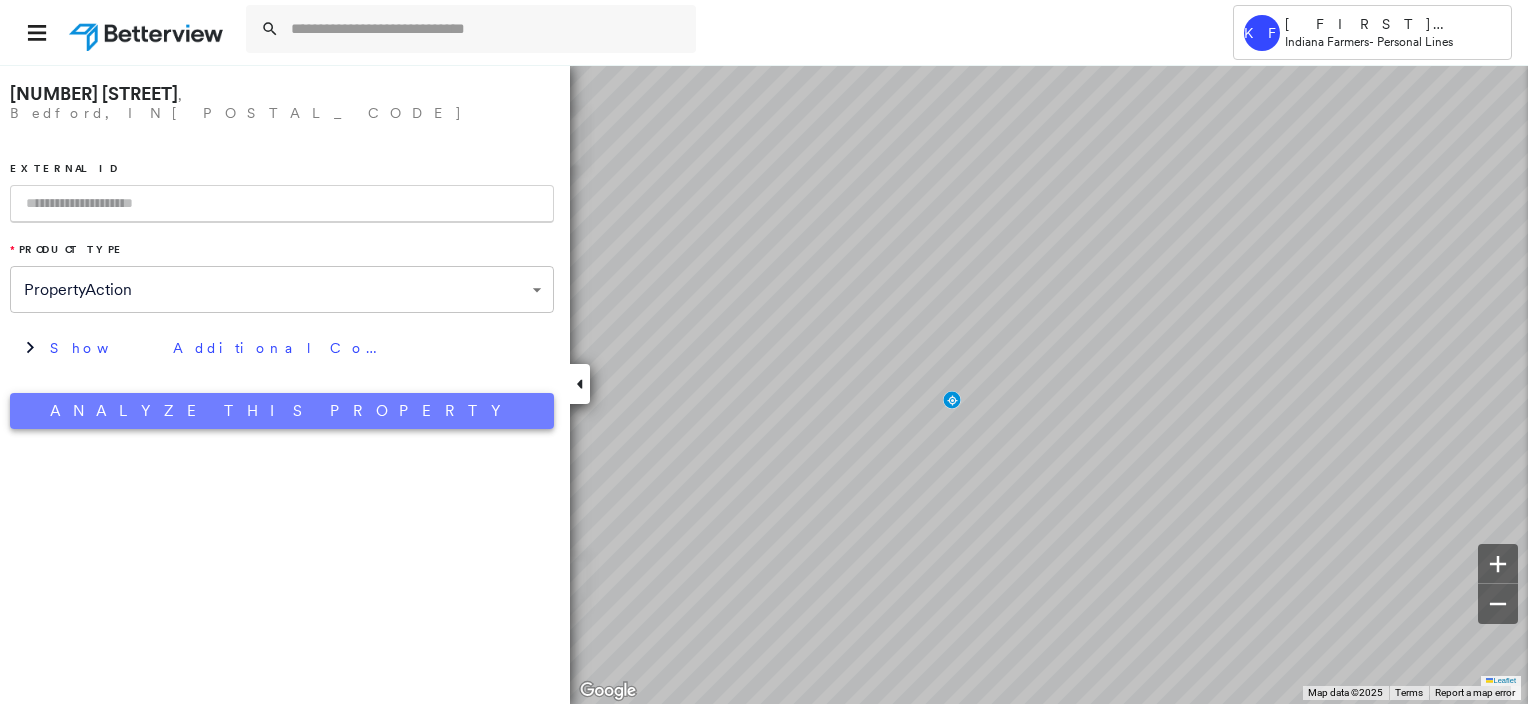 click on "Analyze This Property" at bounding box center (282, 411) 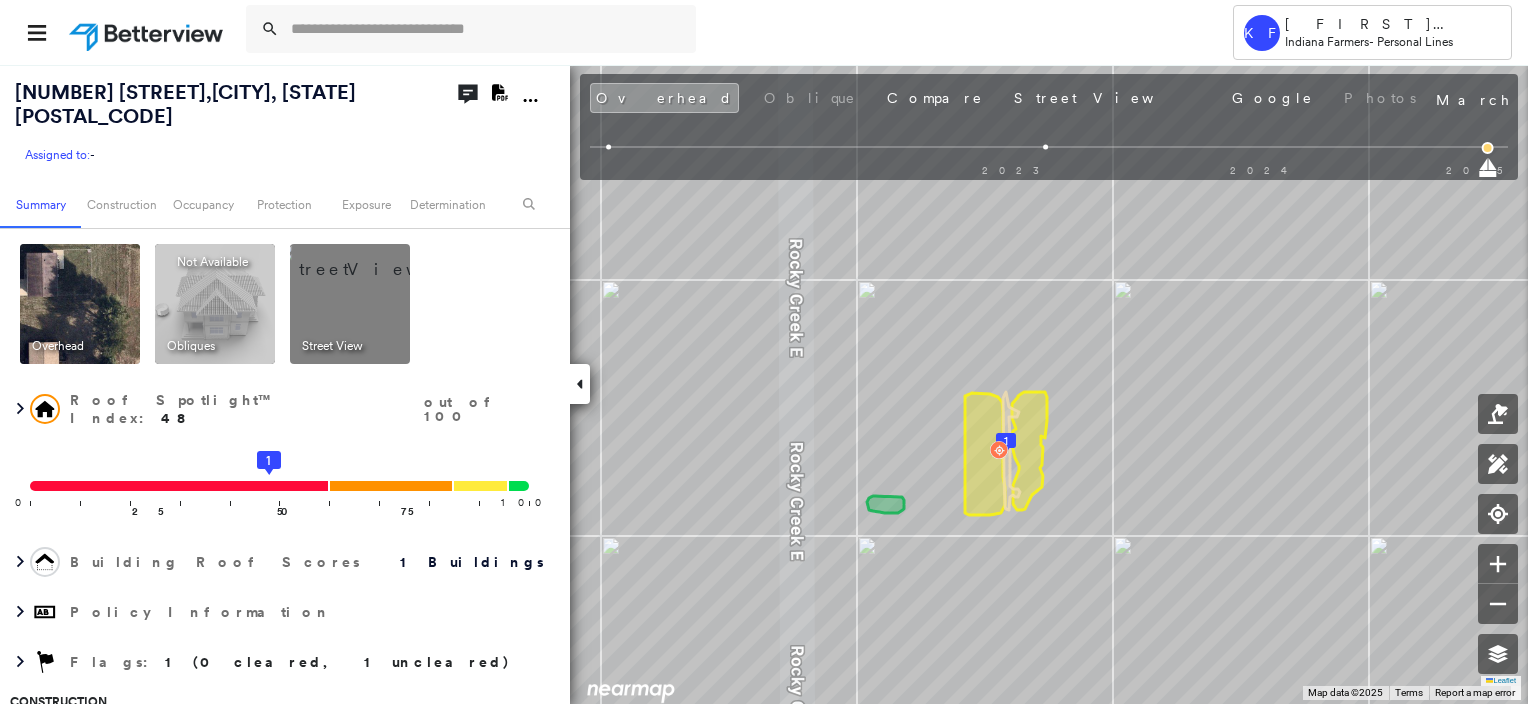 click at bounding box center (374, 259) 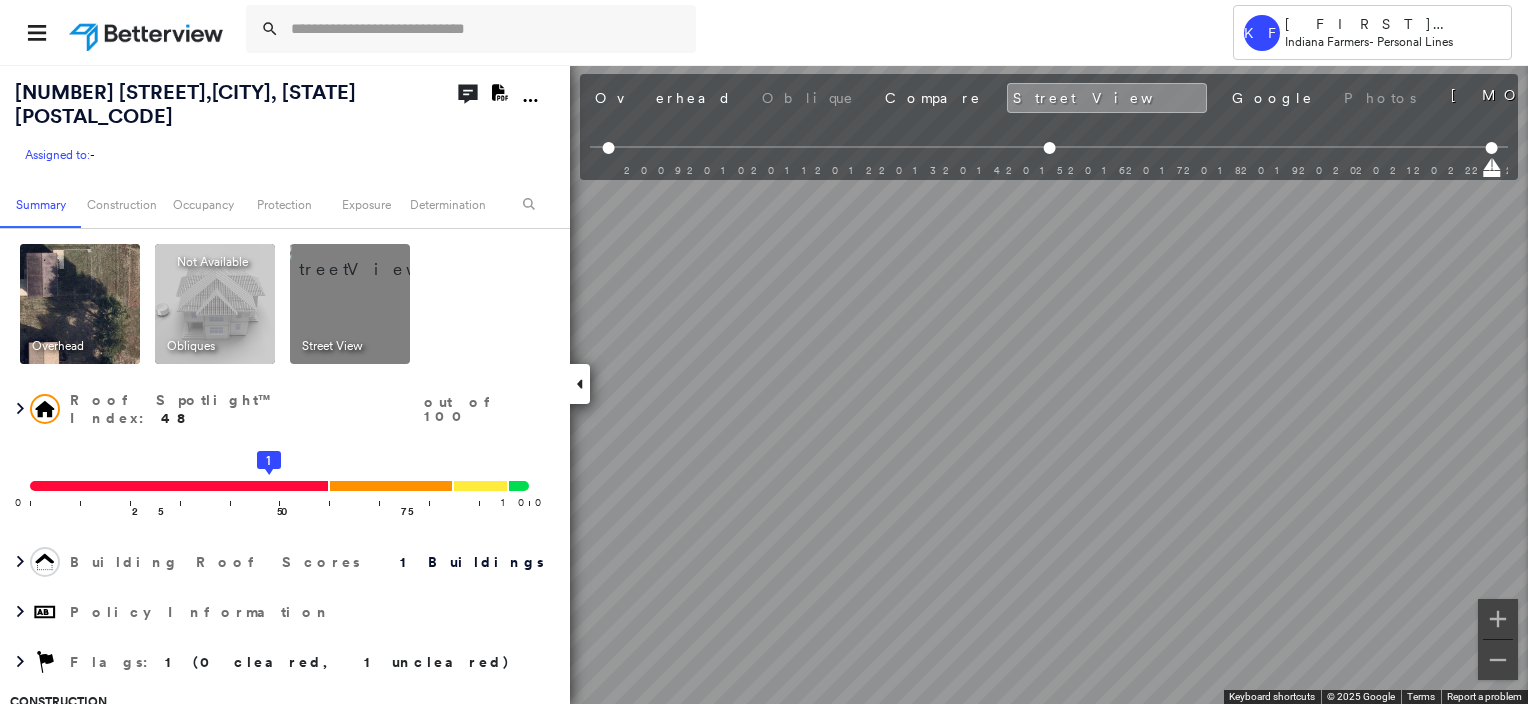 click on "Tower KF Kelly Franklin Indiana Farmers  -   Personal Lines 966  Rocky Crk ,  Bedford, IN 47421 Assigned to:  - Assigned to:  - Assigned to:  - Open Comments Download PDF Report Summary Construction Occupancy Protection Exposure Determination Overhead Obliques Not Available ; Street View Roof Spotlight™ Index :  48 out of 100 0 100 25 50 1 75 Building Roof Scores 1 Buildings Policy Information Flags :  1 (0 cleared, 1 uncleared) Construction Roof Spotlights :  Staining, Vent Property Features :  Car Roof Size & Shape :  1 building  - Gable | Asphalt Shingle Occupancy Place Detail Google - Places Smarty Streets - Surrounding Properties National Registry of Historic Places Protection US Fire Administration: Nearest Fire Stations Exposure Additional Perils FEMA Risk Index Determination Flags :  1 (0 cleared, 1 uncleared) Uncleared Flags (1) Cleared Flags  (0) Med Medium Priority Roof Score Flagged 08/04/25 Clear Action Taken New Entry History Quote/New Business Terms & Conditions Added ACV Endorsement General" at bounding box center (764, 352) 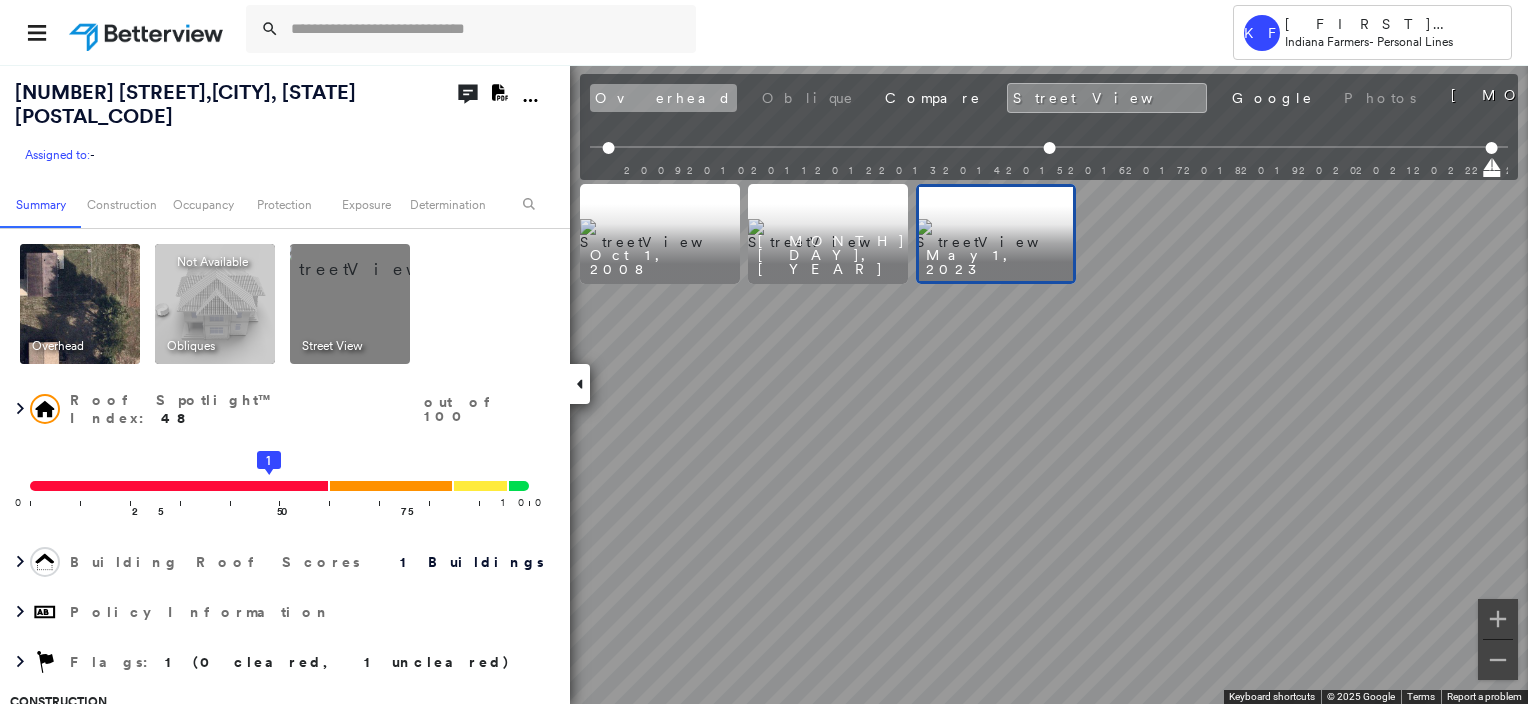 click on "Overhead" at bounding box center (663, 98) 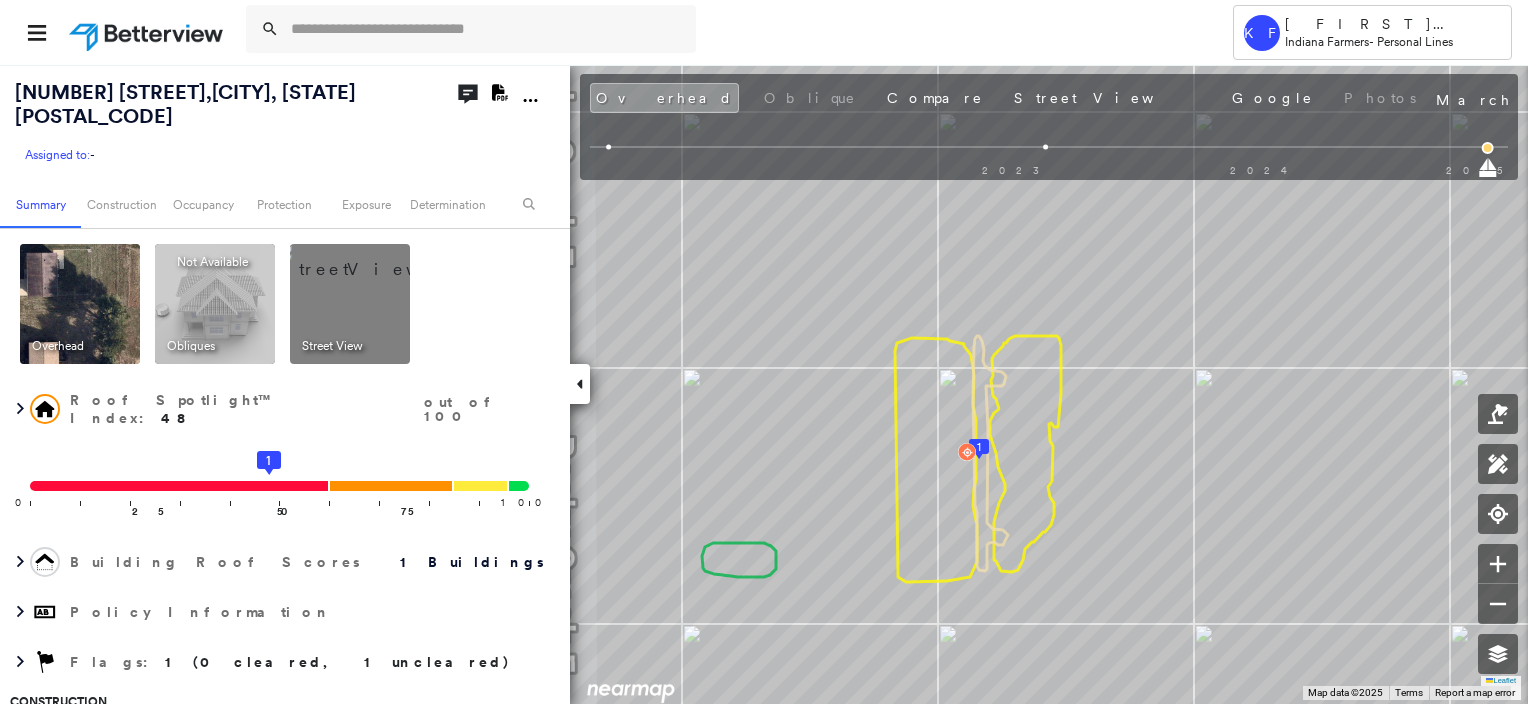 click at bounding box center (374, 259) 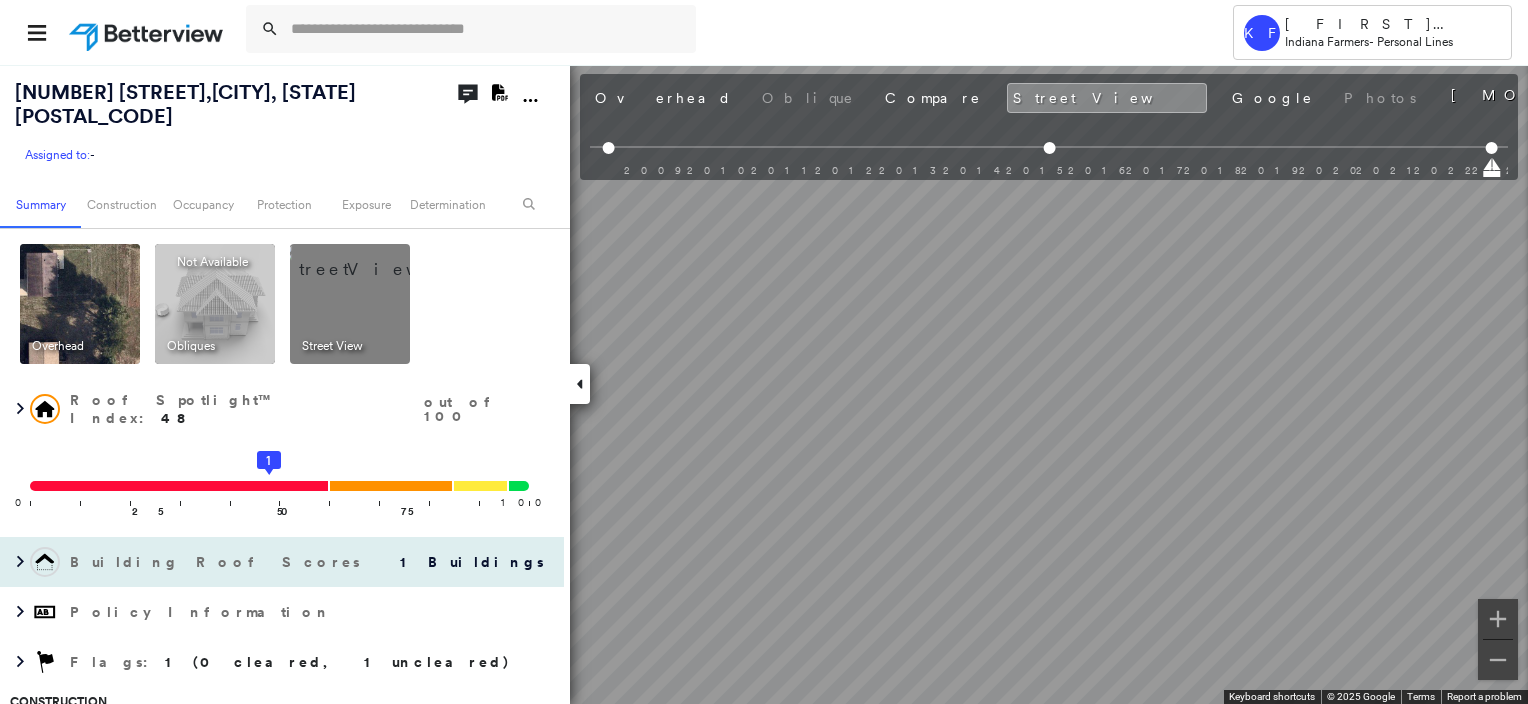 click on "966  Rocky Crk ,  Bedford, IN 47421 Assigned to:  - Assigned to:  - Assigned to:  - Open Comments Download PDF Report Summary Construction Occupancy Protection Exposure Determination Overhead Obliques Not Available ; Street View Roof Spotlight™ Index :  48 out of 100 0 100 25 50 1 75 Building Roof Scores 1 Buildings Policy Information Flags :  1 (0 cleared, 1 uncleared) Construction Roof Spotlights :  Staining, Vent Property Features :  Car Roof Size & Shape :  1 building  - Gable | Asphalt Shingle Occupancy Place Detail Google - Places Smarty Streets - Surrounding Properties National Registry of Historic Places Protection US Fire Administration: Nearest Fire Stations Exposure Additional Perils FEMA Risk Index Determination Flags :  1 (0 cleared, 1 uncleared) Uncleared Flags (1) Cleared Flags  (0) Med Medium Priority Roof Score Flagged 08/04/25 Clear Action Taken New Entry History Quote/New Business Terms & Conditions Added ACV Endorsement Added Cosmetic Endorsement Inspection/Loss Control General Save Save" at bounding box center [764, 384] 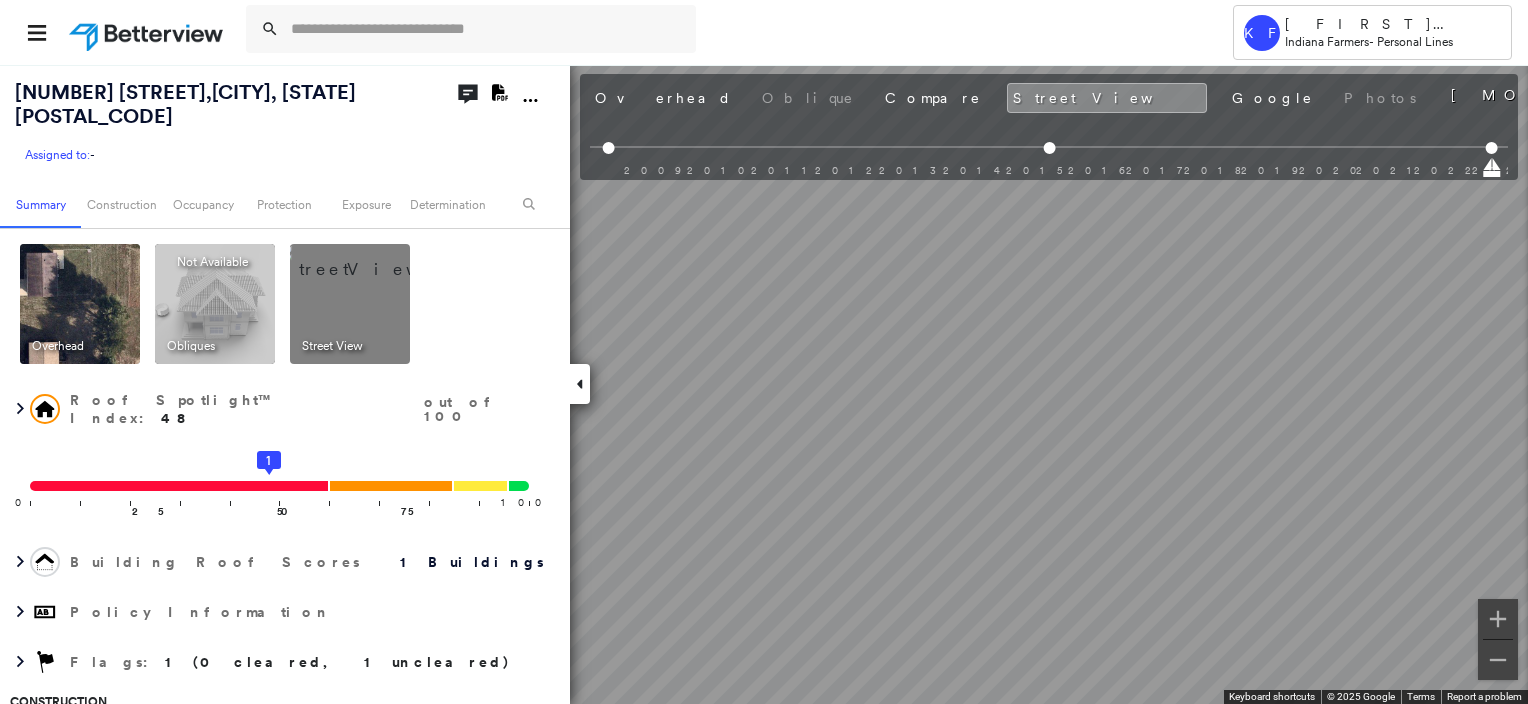 click on "Tower KF Kelly Franklin Indiana Farmers  -   Personal Lines 966  Rocky Crk ,  Bedford, IN 47421 Assigned to:  - Assigned to:  - Assigned to:  - Open Comments Download PDF Report Summary Construction Occupancy Protection Exposure Determination Overhead Obliques Not Available ; Street View Roof Spotlight™ Index :  48 out of 100 0 100 25 50 1 75 Building Roof Scores 1 Buildings Policy Information Flags :  1 (0 cleared, 1 uncleared) Construction Roof Spotlights :  Staining, Vent Property Features :  Car Roof Size & Shape :  1 building  - Gable | Asphalt Shingle Occupancy Place Detail Google - Places Smarty Streets - Surrounding Properties National Registry of Historic Places Protection US Fire Administration: Nearest Fire Stations Exposure Additional Perils FEMA Risk Index Determination Flags :  1 (0 cleared, 1 uncleared) Uncleared Flags (1) Cleared Flags  (0) Med Medium Priority Roof Score Flagged 08/04/25 Clear Action Taken New Entry History Quote/New Business Terms & Conditions Added ACV Endorsement General" at bounding box center [764, 352] 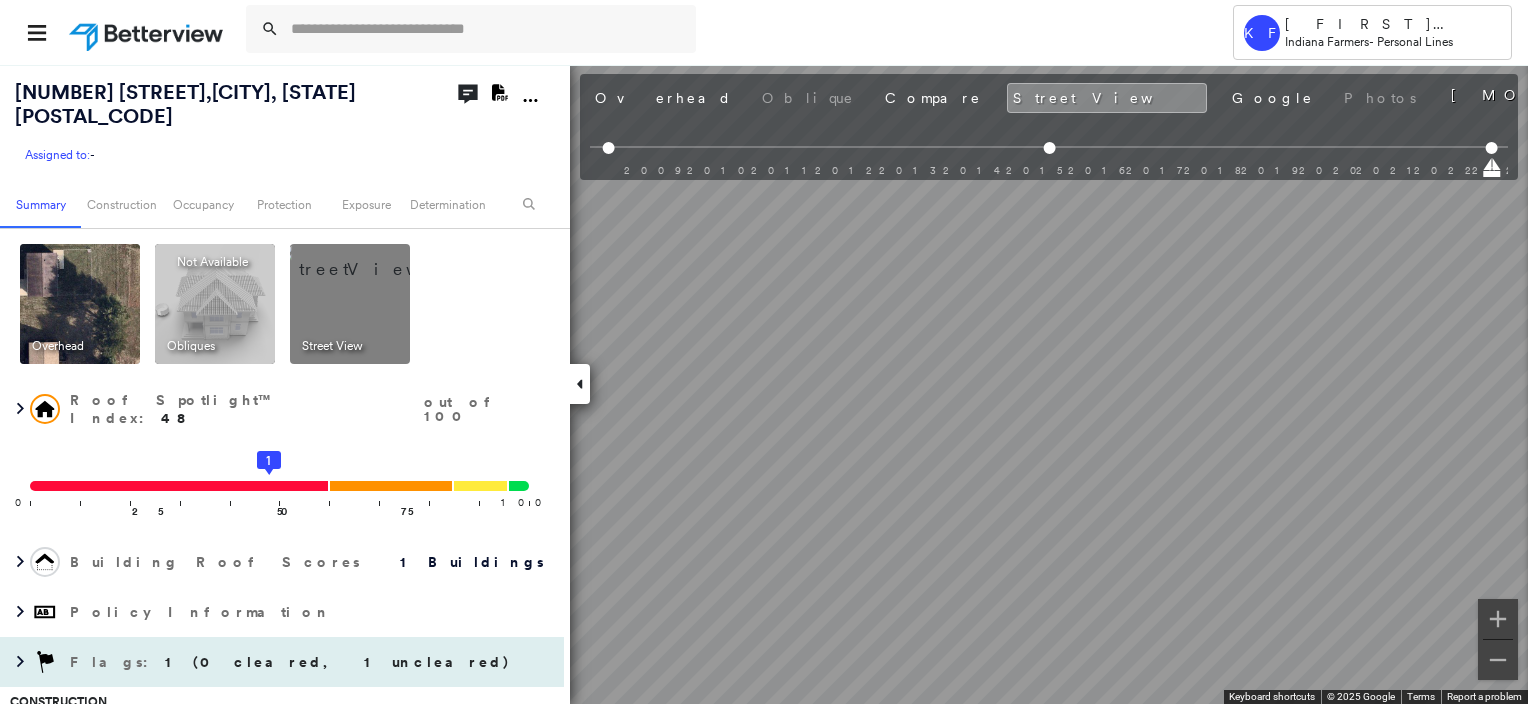 click on "966  Rocky Crk ,  Bedford, IN 47421 Assigned to:  - Assigned to:  - Assigned to:  - Open Comments Download PDF Report Summary Construction Occupancy Protection Exposure Determination Overhead Obliques Not Available ; Street View Roof Spotlight™ Index :  48 out of 100 0 100 25 50 1 75 Building Roof Scores 1 Buildings Policy Information Flags :  1 (0 cleared, 1 uncleared) Construction Roof Spotlights :  Staining, Vent Property Features :  Car Roof Size & Shape :  1 building  - Gable | Asphalt Shingle Occupancy Place Detail Google - Places Smarty Streets - Surrounding Properties National Registry of Historic Places Protection US Fire Administration: Nearest Fire Stations Exposure Additional Perils FEMA Risk Index Determination Flags :  1 (0 cleared, 1 uncleared) Uncleared Flags (1) Cleared Flags  (0) Med Medium Priority Roof Score Flagged 08/04/25 Clear Action Taken New Entry History Quote/New Business Terms & Conditions Added ACV Endorsement Added Cosmetic Endorsement Inspection/Loss Control General Save Save" at bounding box center (764, 384) 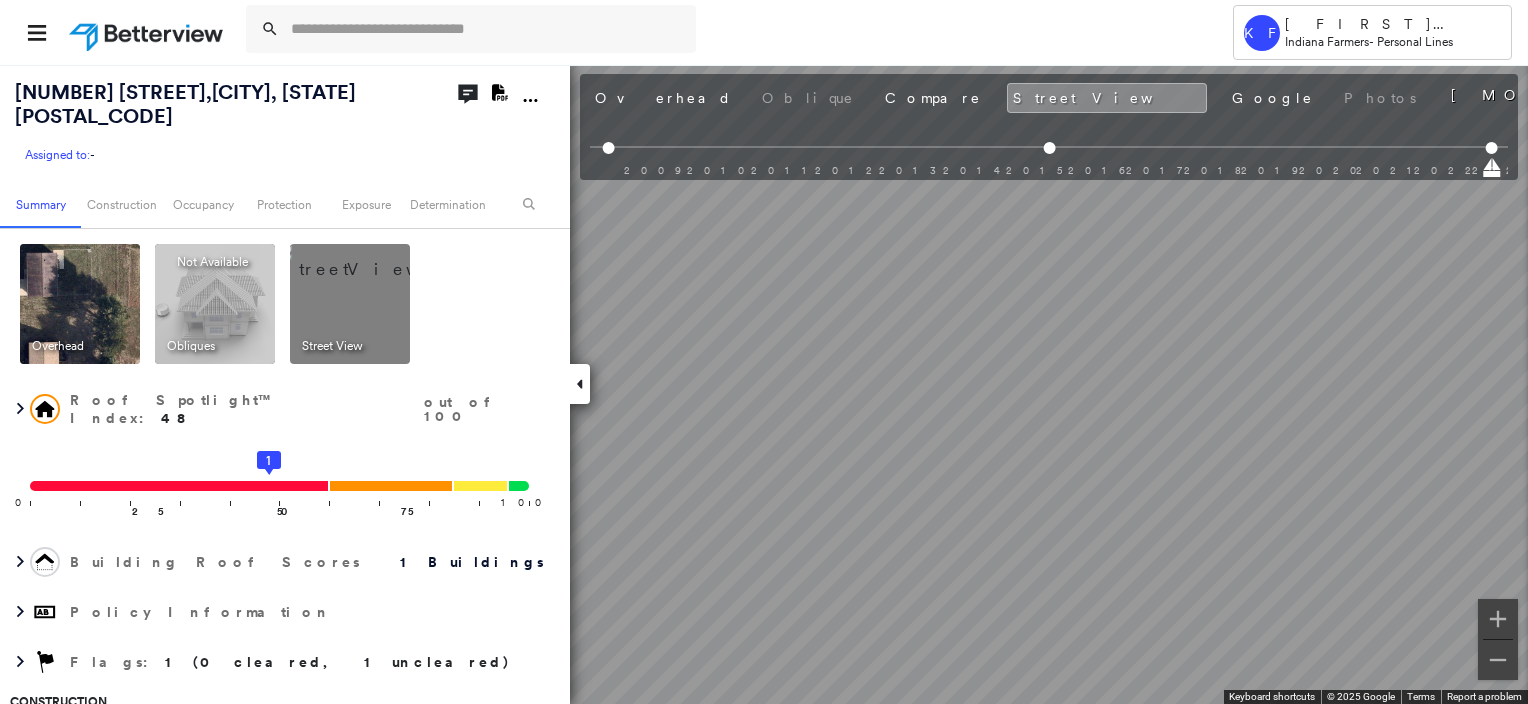 click on "Tower KF Kelly Franklin Indiana Farmers  -   Personal Lines 966  Rocky Crk ,  Bedford, IN 47421 Assigned to:  - Assigned to:  - Assigned to:  - Open Comments Download PDF Report Summary Construction Occupancy Protection Exposure Determination Overhead Obliques Not Available ; Street View Roof Spotlight™ Index :  48 out of 100 0 100 25 50 1 75 Building Roof Scores 1 Buildings Policy Information Flags :  1 (0 cleared, 1 uncleared) Construction Roof Spotlights :  Staining, Vent Property Features :  Car Roof Size & Shape :  1 building  - Gable | Asphalt Shingle Occupancy Place Detail Google - Places Smarty Streets - Surrounding Properties National Registry of Historic Places Protection US Fire Administration: Nearest Fire Stations Exposure Additional Perils FEMA Risk Index Determination Flags :  1 (0 cleared, 1 uncleared) Uncleared Flags (1) Cleared Flags  (0) Med Medium Priority Roof Score Flagged 08/04/25 Clear Action Taken New Entry History Quote/New Business Terms & Conditions Added ACV Endorsement General" at bounding box center [764, 352] 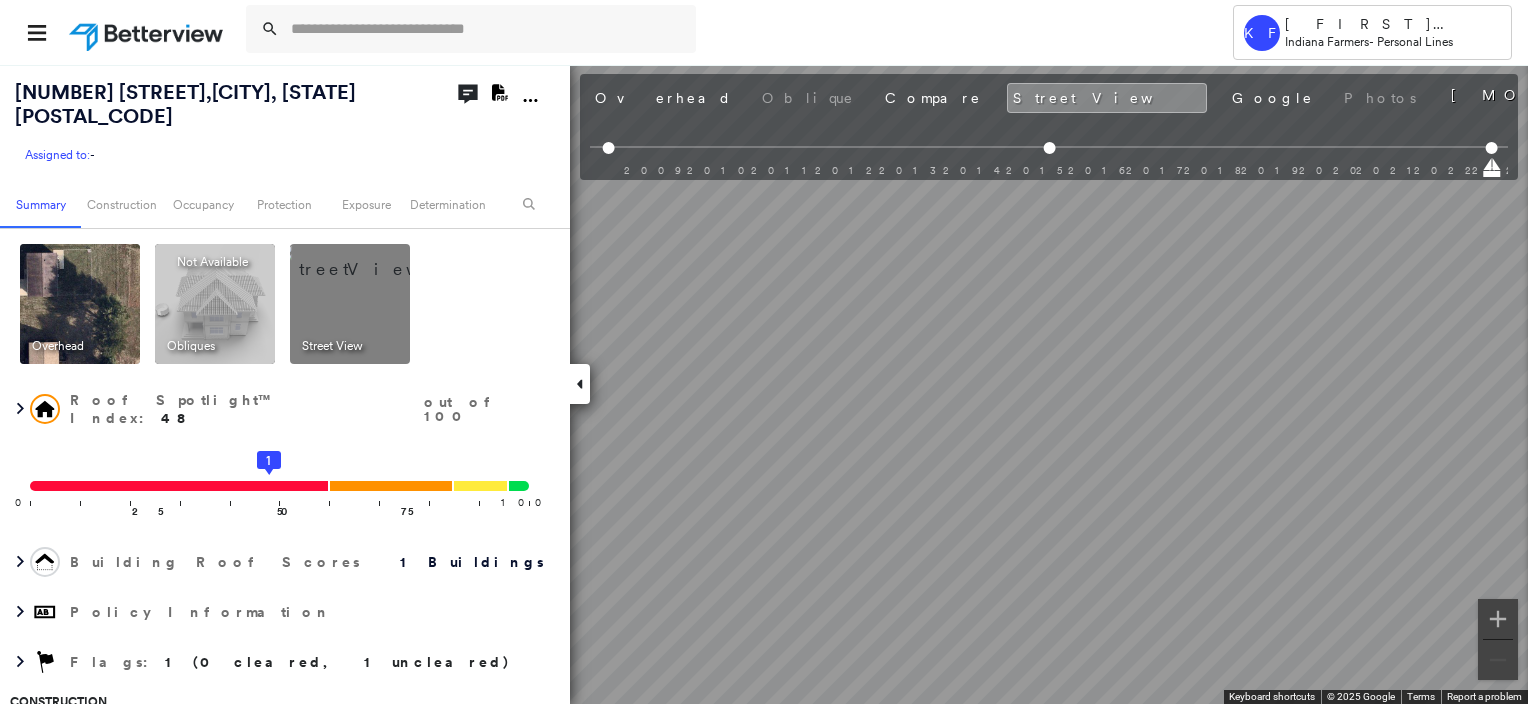 click on "Tower KF Kelly Franklin Indiana Farmers  -   Personal Lines 966  Rocky Crk ,  Bedford, IN 47421 Assigned to:  - Assigned to:  - Assigned to:  - Open Comments Download PDF Report Summary Construction Occupancy Protection Exposure Determination Overhead Obliques Not Available ; Street View Roof Spotlight™ Index :  48 out of 100 0 100 25 50 1 75 Building Roof Scores 1 Buildings Policy Information Flags :  1 (0 cleared, 1 uncleared) Construction Roof Spotlights :  Staining, Vent Property Features :  Car Roof Size & Shape :  1 building  - Gable | Asphalt Shingle Occupancy Place Detail Google - Places Smarty Streets - Surrounding Properties National Registry of Historic Places Protection US Fire Administration: Nearest Fire Stations Exposure Additional Perils FEMA Risk Index Determination Flags :  1 (0 cleared, 1 uncleared) Uncleared Flags (1) Cleared Flags  (0) Med Medium Priority Roof Score Flagged 08/04/25 Clear Action Taken New Entry History Quote/New Business Terms & Conditions Added ACV Endorsement General" at bounding box center [764, 352] 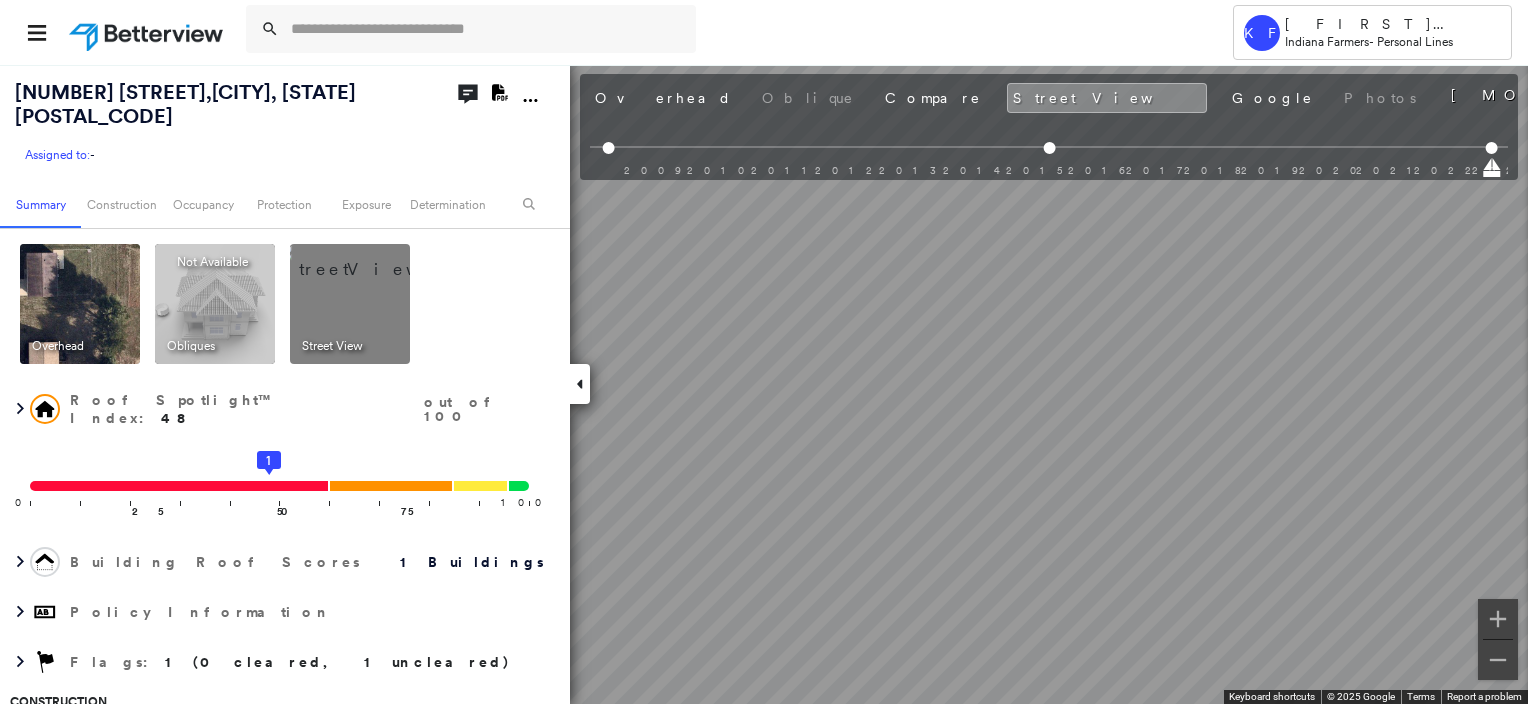 click on "Tower KF Kelly Franklin Indiana Farmers  -   Personal Lines 966  Rocky Crk ,  Bedford, IN 47421 Assigned to:  - Assigned to:  - Assigned to:  - Open Comments Download PDF Report Summary Construction Occupancy Protection Exposure Determination Overhead Obliques Not Available ; Street View Roof Spotlight™ Index :  48 out of 100 0 100 25 50 1 75 Building Roof Scores 1 Buildings Policy Information Flags :  1 (0 cleared, 1 uncleared) Construction Roof Spotlights :  Staining, Vent Property Features :  Car Roof Size & Shape :  1 building  - Gable | Asphalt Shingle Occupancy Place Detail Google - Places Smarty Streets - Surrounding Properties National Registry of Historic Places Protection US Fire Administration: Nearest Fire Stations Exposure Additional Perils FEMA Risk Index Determination Flags :  1 (0 cleared, 1 uncleared) Uncleared Flags (1) Cleared Flags  (0) Med Medium Priority Roof Score Flagged 08/04/25 Clear Action Taken New Entry History Quote/New Business Terms & Conditions Added ACV Endorsement General" at bounding box center (764, 352) 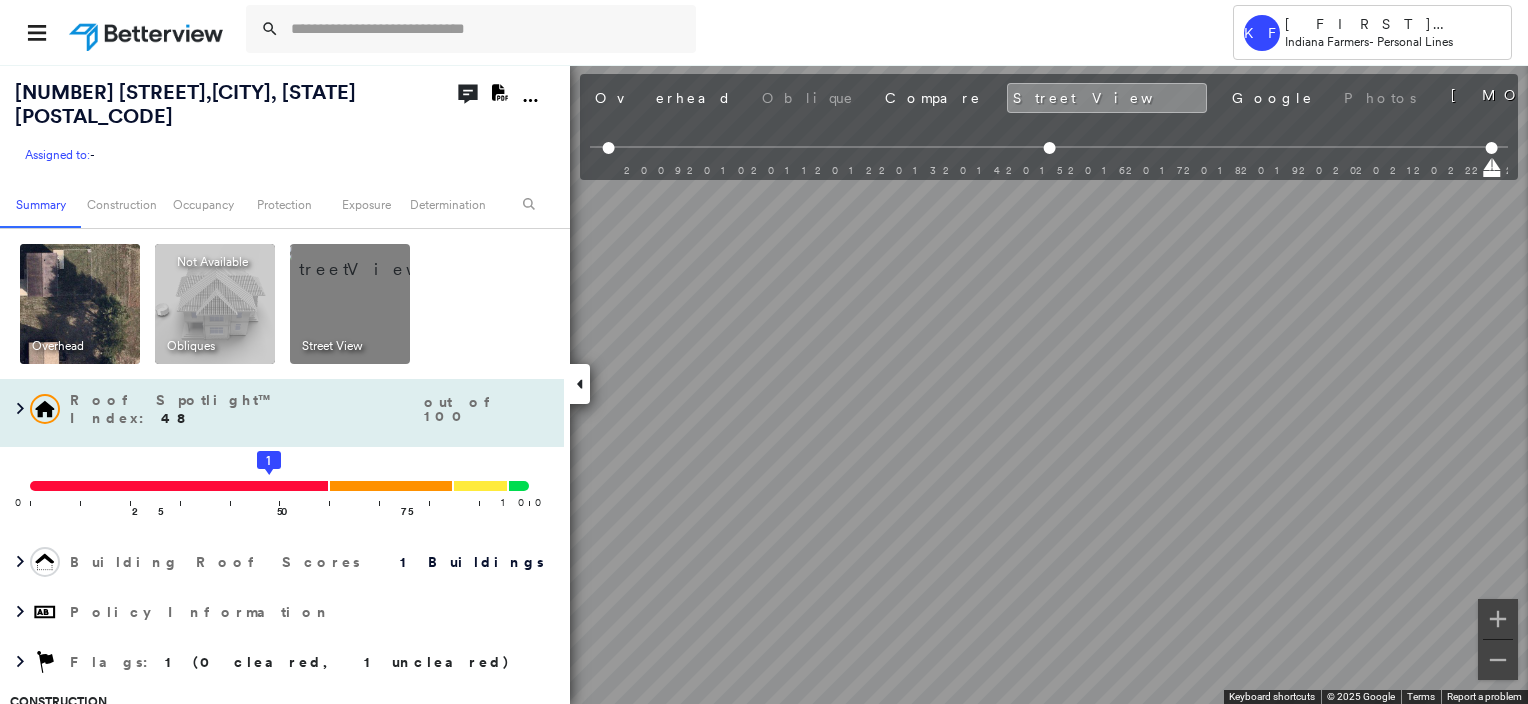 click on "966  Rocky Crk ,  Bedford, IN 47421 Assigned to:  - Assigned to:  - Assigned to:  - Open Comments Download PDF Report Summary Construction Occupancy Protection Exposure Determination Overhead Obliques Not Available ; Street View Roof Spotlight™ Index :  48 out of 100 0 100 25 50 1 75 Building Roof Scores 1 Buildings Policy Information Flags :  1 (0 cleared, 1 uncleared) Construction Roof Spotlights :  Staining, Vent Property Features :  Car Roof Size & Shape :  1 building  - Gable | Asphalt Shingle Occupancy Place Detail Google - Places Smarty Streets - Surrounding Properties National Registry of Historic Places Protection US Fire Administration: Nearest Fire Stations Exposure Additional Perils FEMA Risk Index Determination Flags :  1 (0 cleared, 1 uncleared) Uncleared Flags (1) Cleared Flags  (0) Med Medium Priority Roof Score Flagged 08/04/25 Clear Action Taken New Entry History Quote/New Business Terms & Conditions Added ACV Endorsement Added Cosmetic Endorsement Inspection/Loss Control General Save Save" at bounding box center (764, 384) 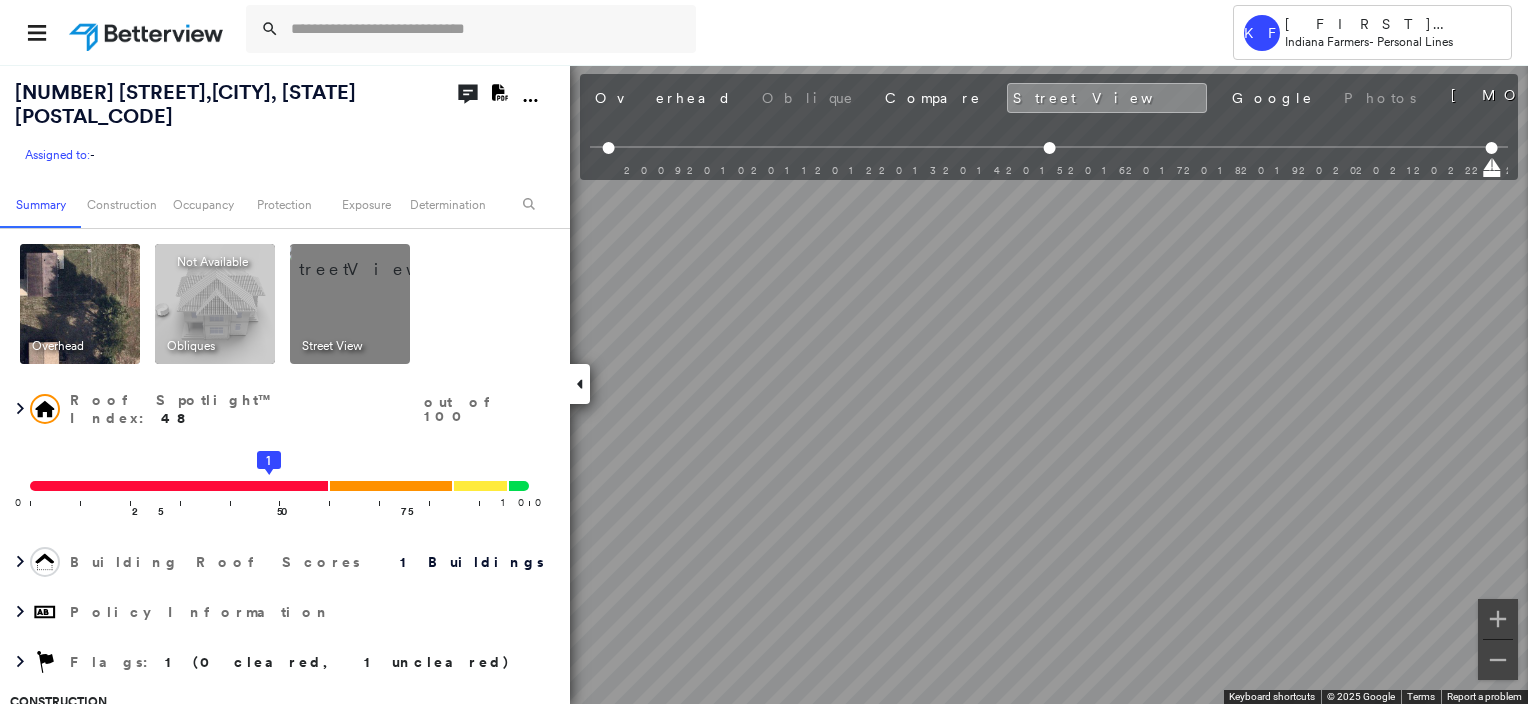 click on "Tower KF Kelly Franklin Indiana Farmers  -   Personal Lines 966  Rocky Crk ,  Bedford, IN 47421 Assigned to:  - Assigned to:  - Assigned to:  - Open Comments Download PDF Report Summary Construction Occupancy Protection Exposure Determination Overhead Obliques Not Available ; Street View Roof Spotlight™ Index :  48 out of 100 0 100 25 50 1 75 Building Roof Scores 1 Buildings Policy Information Flags :  1 (0 cleared, 1 uncleared) Construction Roof Spotlights :  Staining, Vent Property Features :  Car Roof Size & Shape :  1 building  - Gable | Asphalt Shingle Occupancy Place Detail Google - Places Smarty Streets - Surrounding Properties National Registry of Historic Places Protection US Fire Administration: Nearest Fire Stations Exposure Additional Perils FEMA Risk Index Determination Flags :  1 (0 cleared, 1 uncleared) Uncleared Flags (1) Cleared Flags  (0) Med Medium Priority Roof Score Flagged 08/04/25 Clear Action Taken New Entry History Quote/New Business Terms & Conditions Added ACV Endorsement General" at bounding box center (764, 352) 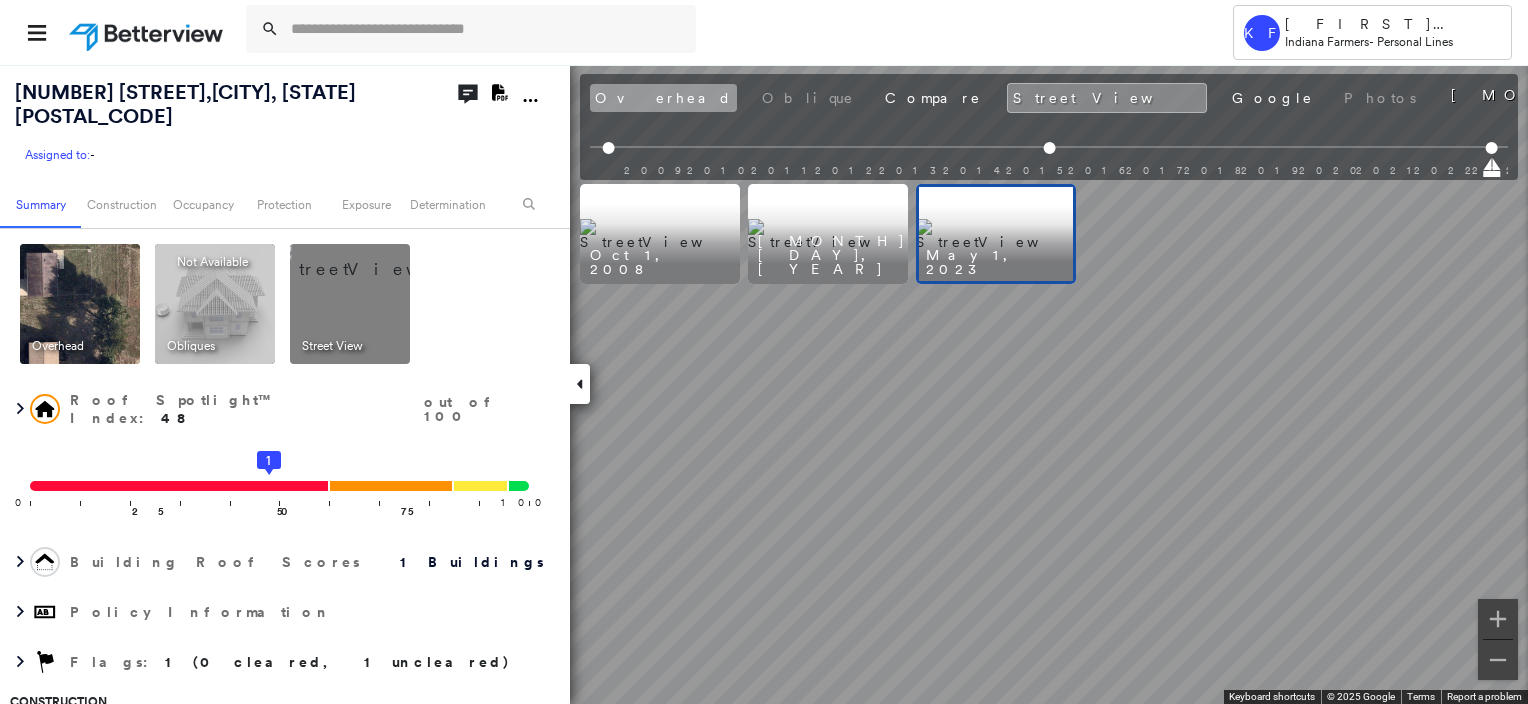 drag, startPoint x: 618, startPoint y: 88, endPoint x: 626, endPoint y: 96, distance: 11.313708 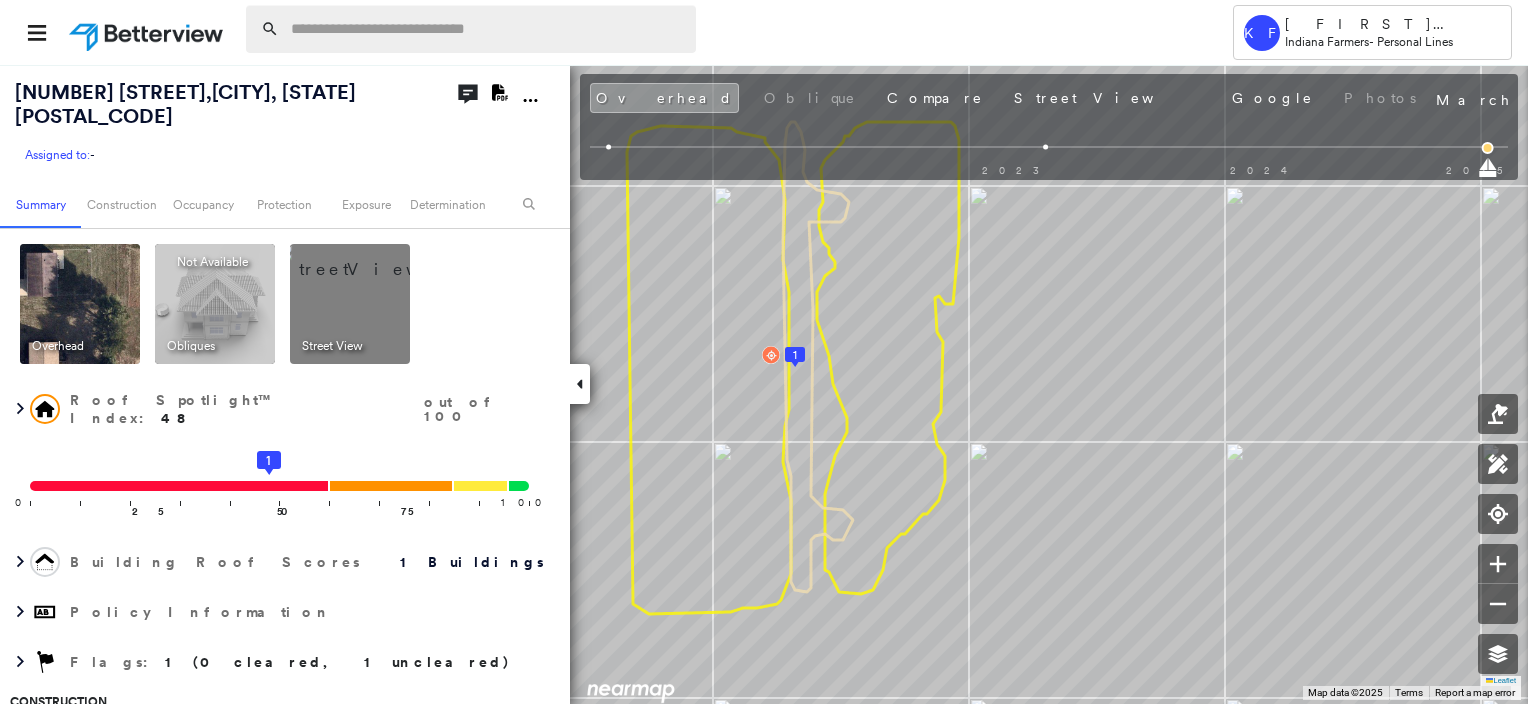 click at bounding box center [487, 29] 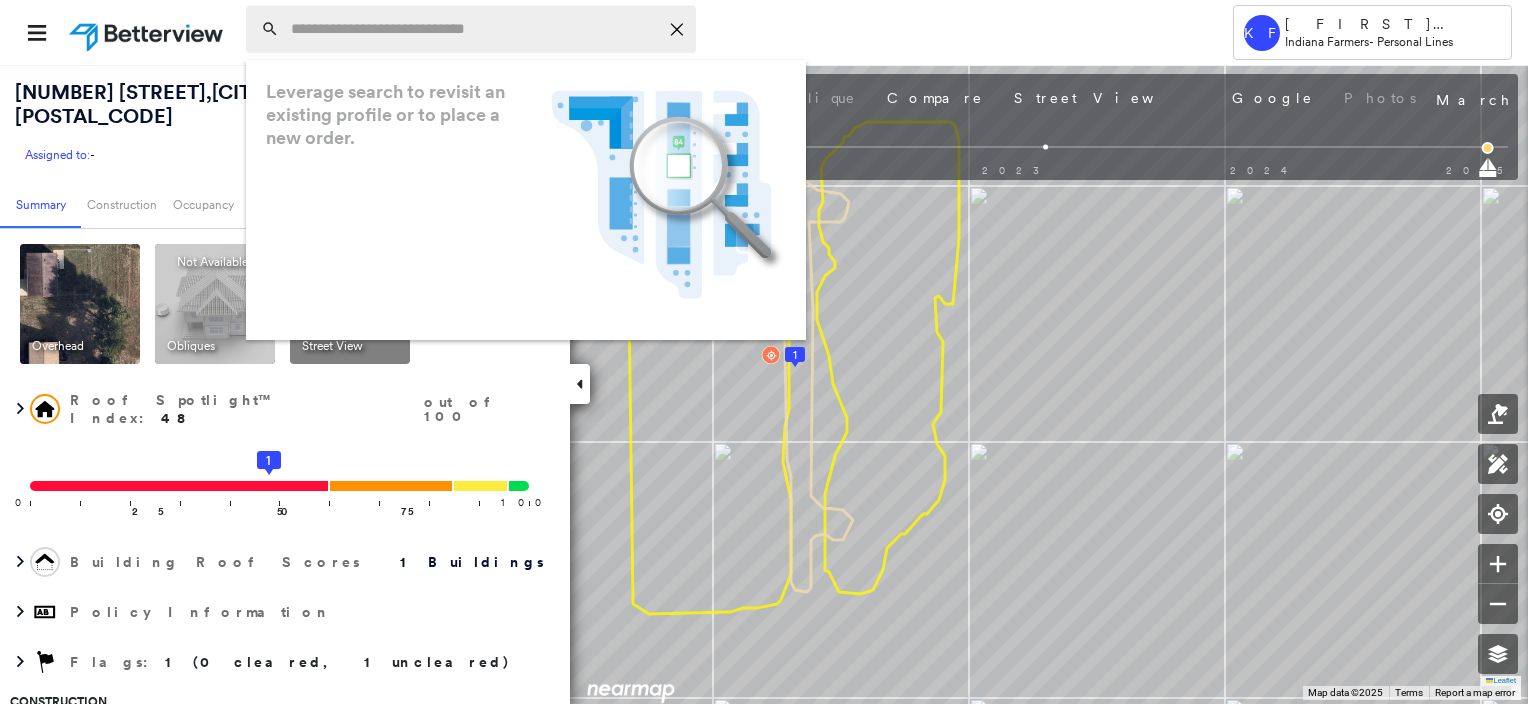 paste on "**********" 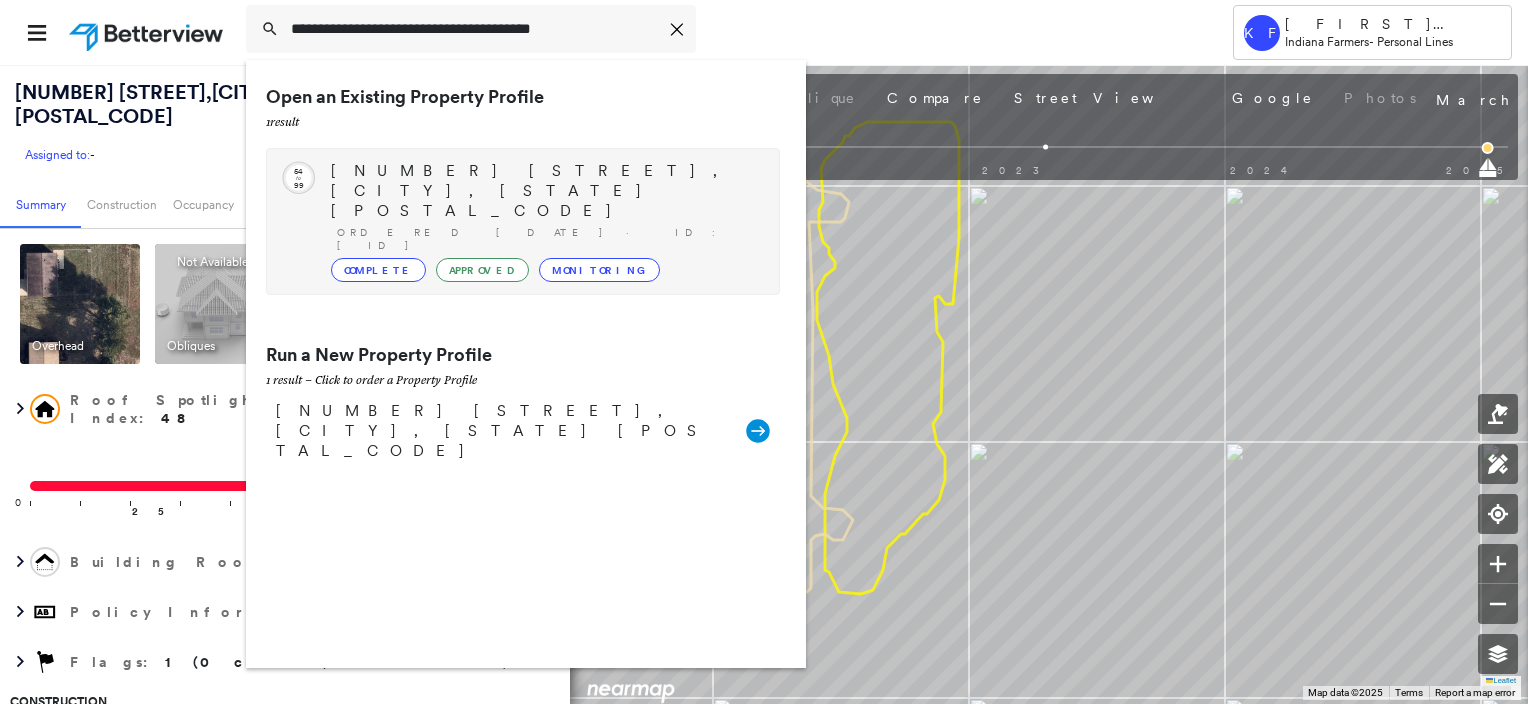 type on "**********" 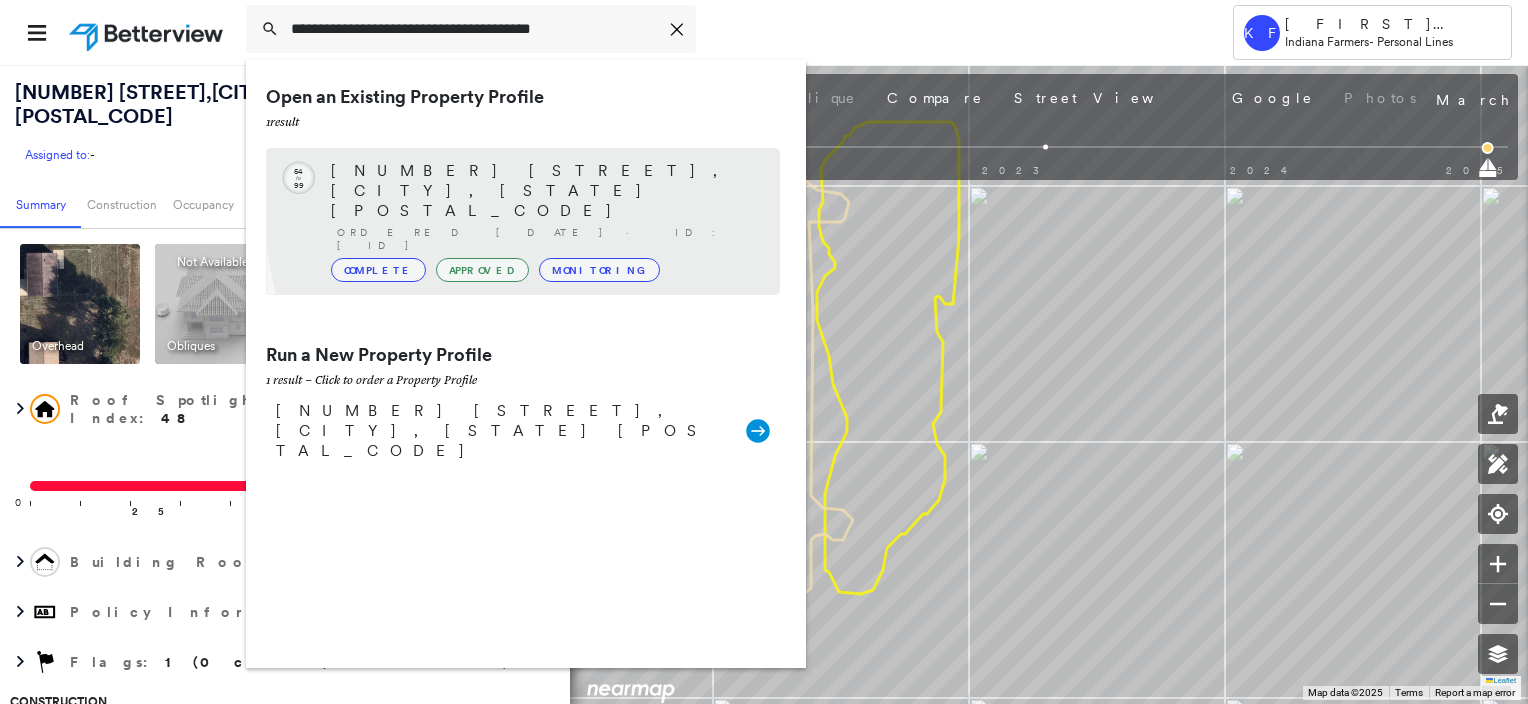 click on "825 EARL RD, MICHIGAN CITY, IN 46360 Ordered 01/21/23 · ID: HOM2128691 Complete Approved Monitoring" at bounding box center [545, 221] 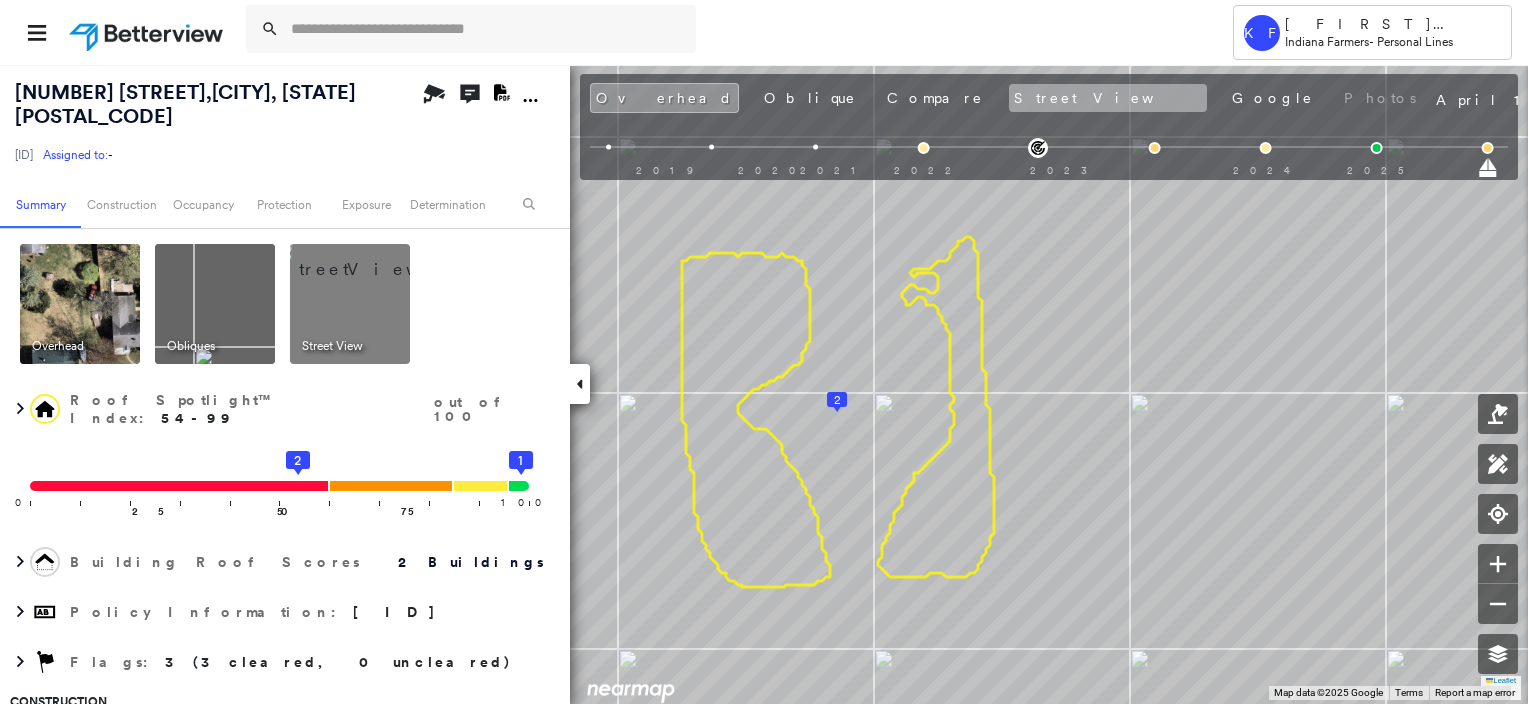 click on "Street View" at bounding box center (1108, 98) 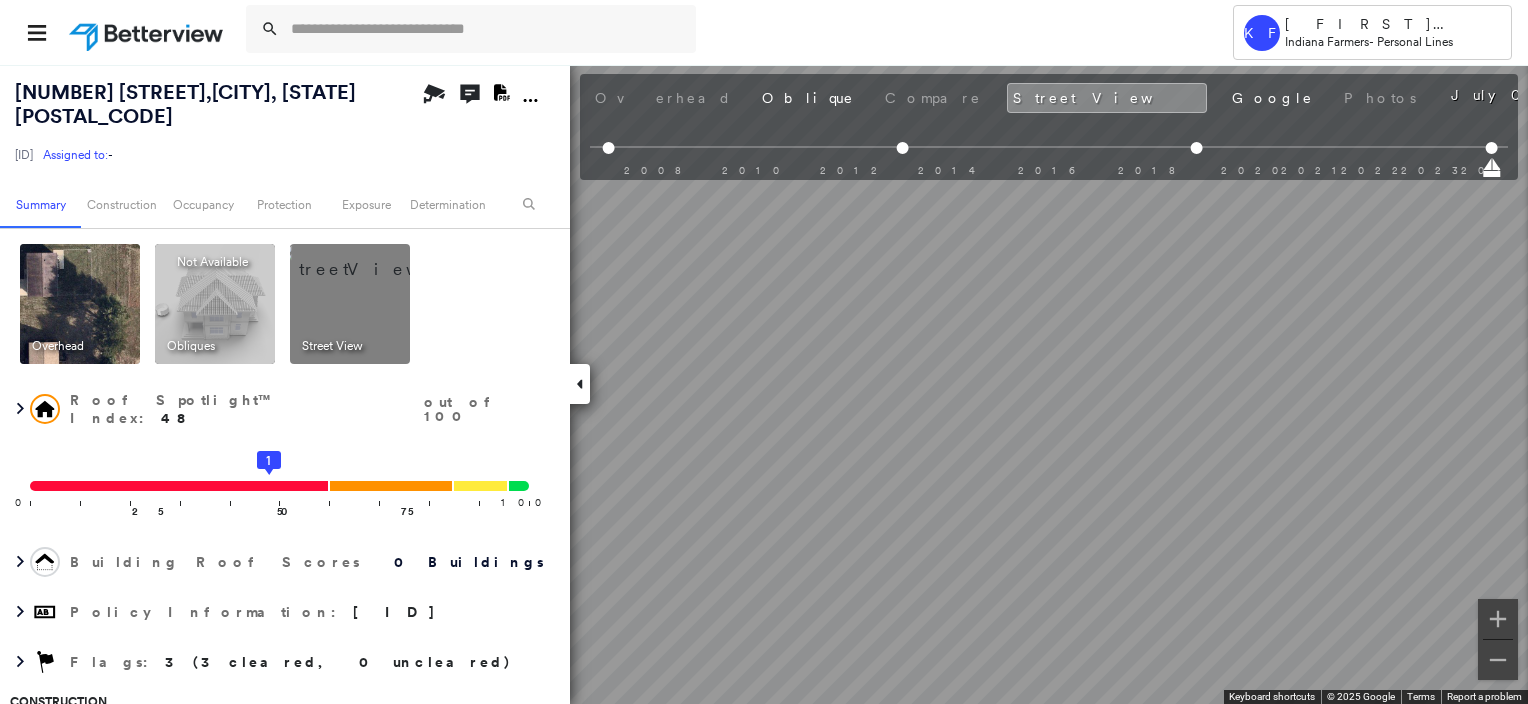 click on "Tower KF Kelly Franklin Indiana Farmers  -   Personal Lines 825 EARL RD ,  MICHIGAN CITY, IN 46360 HOM2128691 Assigned to:  - Assigned to:  - HOM2128691 Assigned to:  - Open Comments Download PDF Report Summary Construction Occupancy Protection Exposure Determination Overhead Obliques Not Available ; Street View Roof Spotlight™ Index :  48 out of 100 0 100 25 50 1 75 Building Roof Scores 0 Buildings Policy Information :  HOM2128691 Flags :  3 (3 cleared, 0 uncleared) Construction Occupancy Place Detail Google - Places Smarty Streets - Surrounding Properties TripAdvisor - Nearest Locations National Registry of Historic Places Protection US Fire Administration: Nearest Fire Stations Exposure Additional Perils FEMA Risk Index Determination Flags :  3 (3 cleared, 0 uncleared) Uncleared Flags (0) Cleared Flags  (3) There are no  uncleared  flags. Action Taken New Entry History Quote/New Business Terms & Conditions Added ACV Endorsement Added Cosmetic Endorsement Inspection/Loss Control Onsite Inspection Ordered" at bounding box center (764, 352) 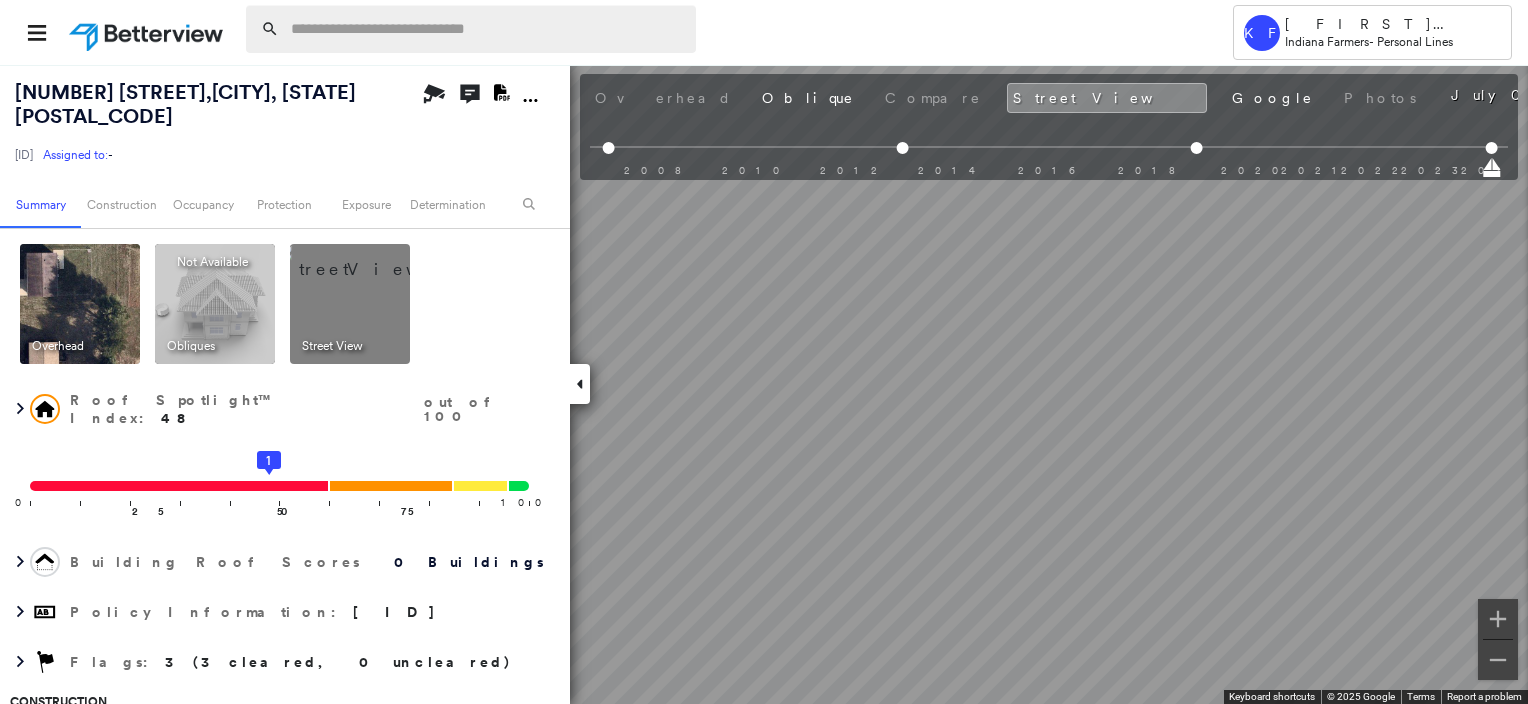 click at bounding box center (487, 29) 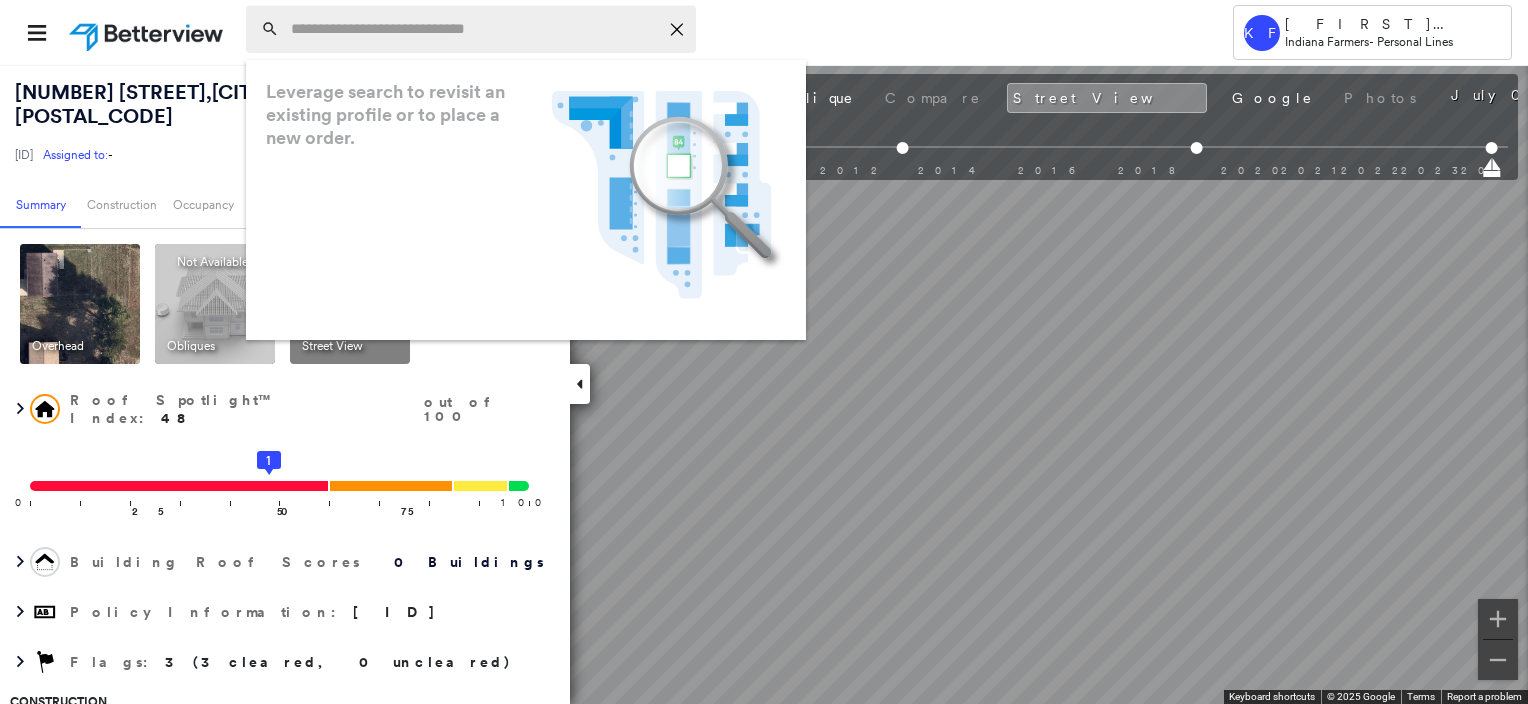 paste on "**********" 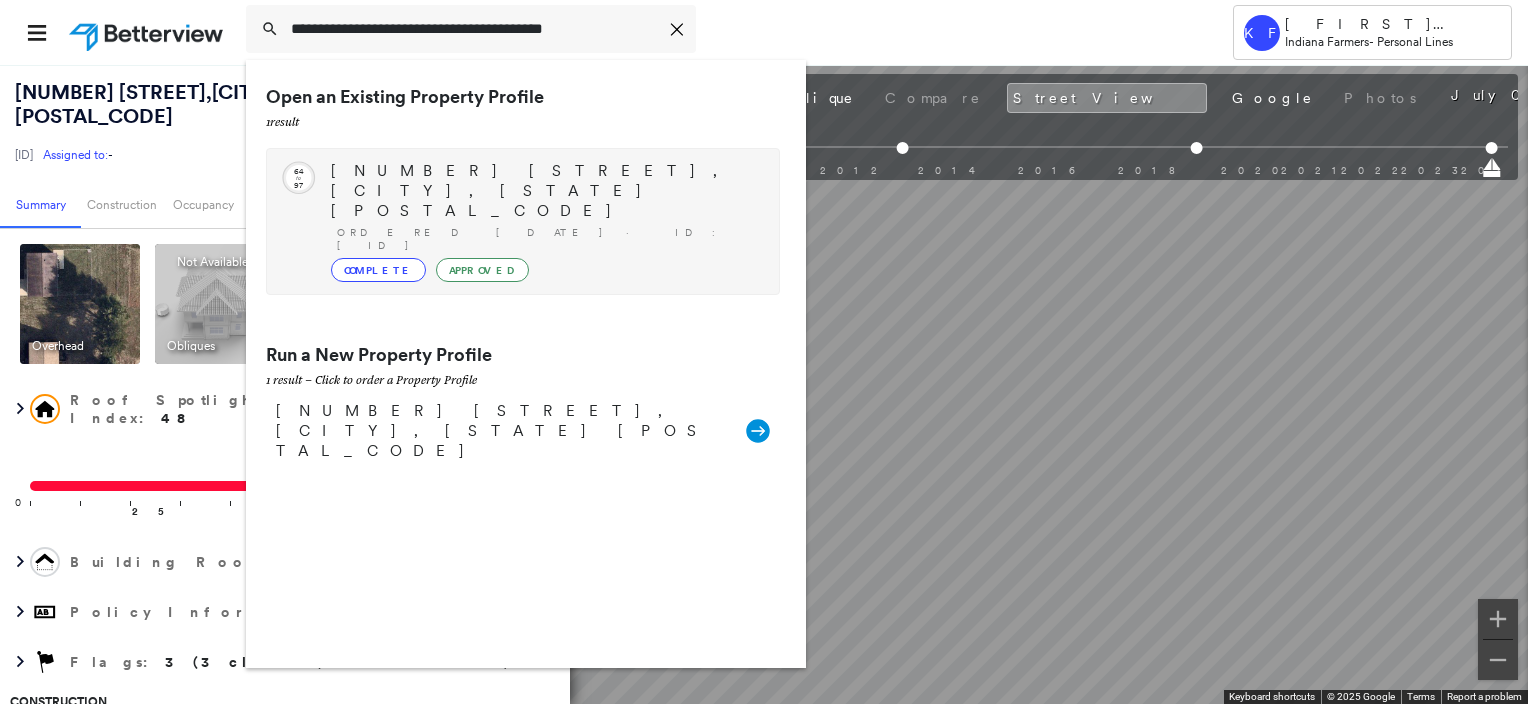 type on "**********" 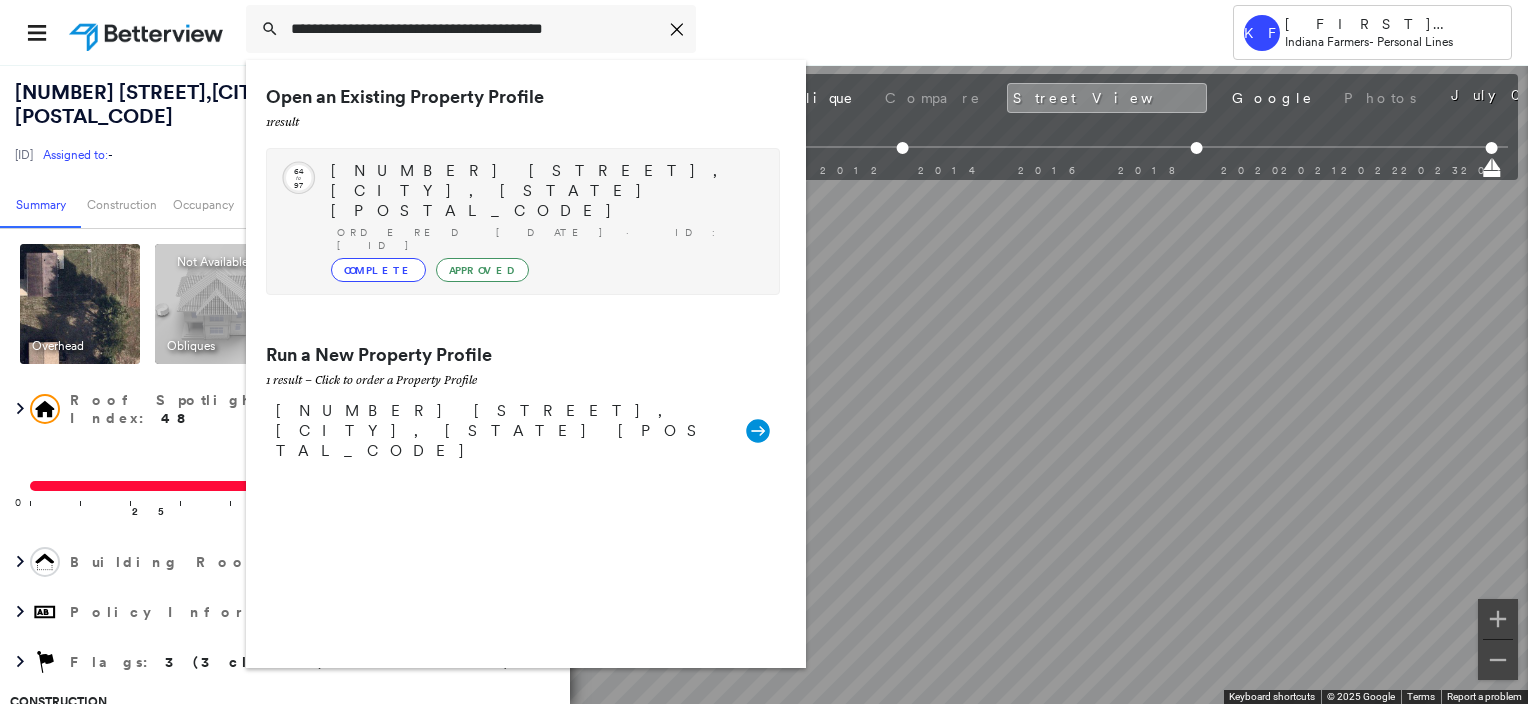 click on "Ordered 01/21/23 · ID: HOM2072835" at bounding box center [548, 239] 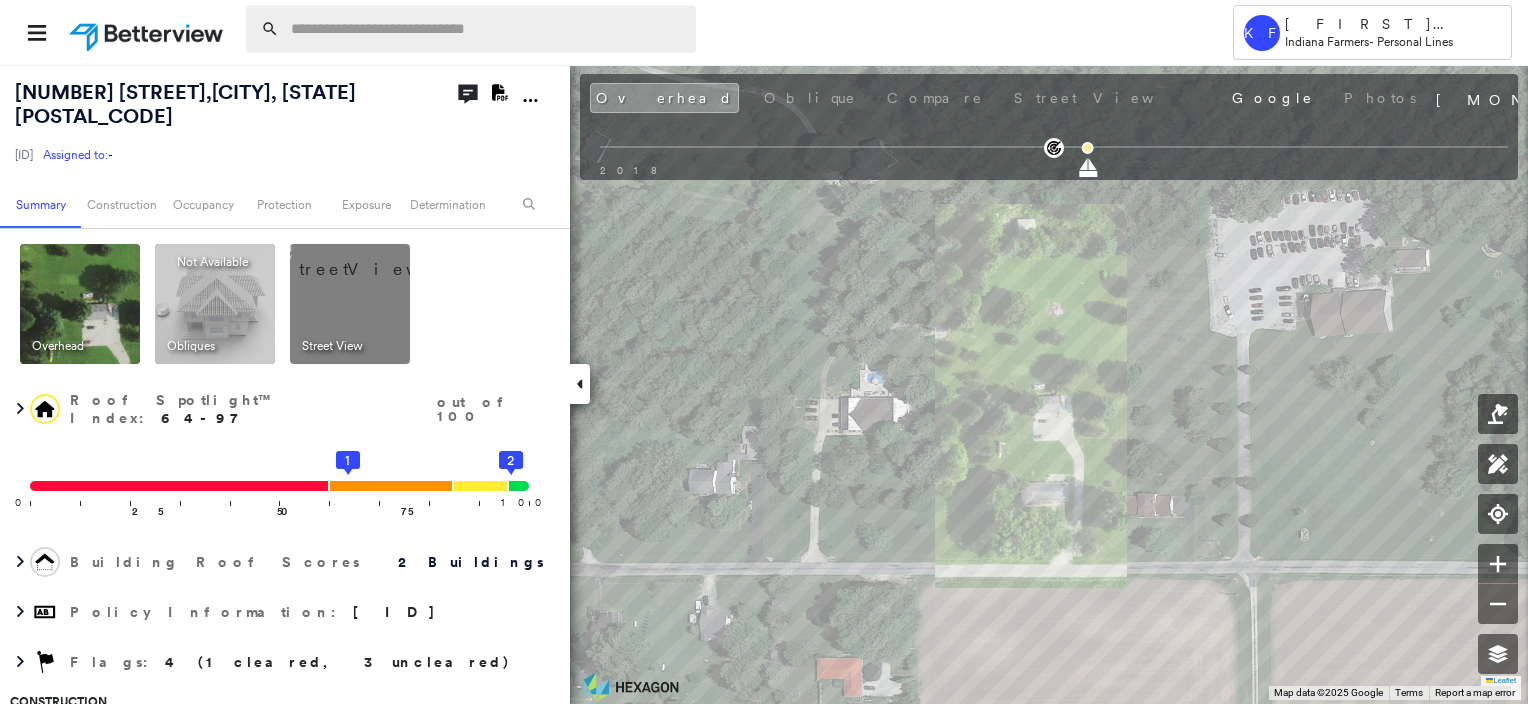 click at bounding box center [487, 29] 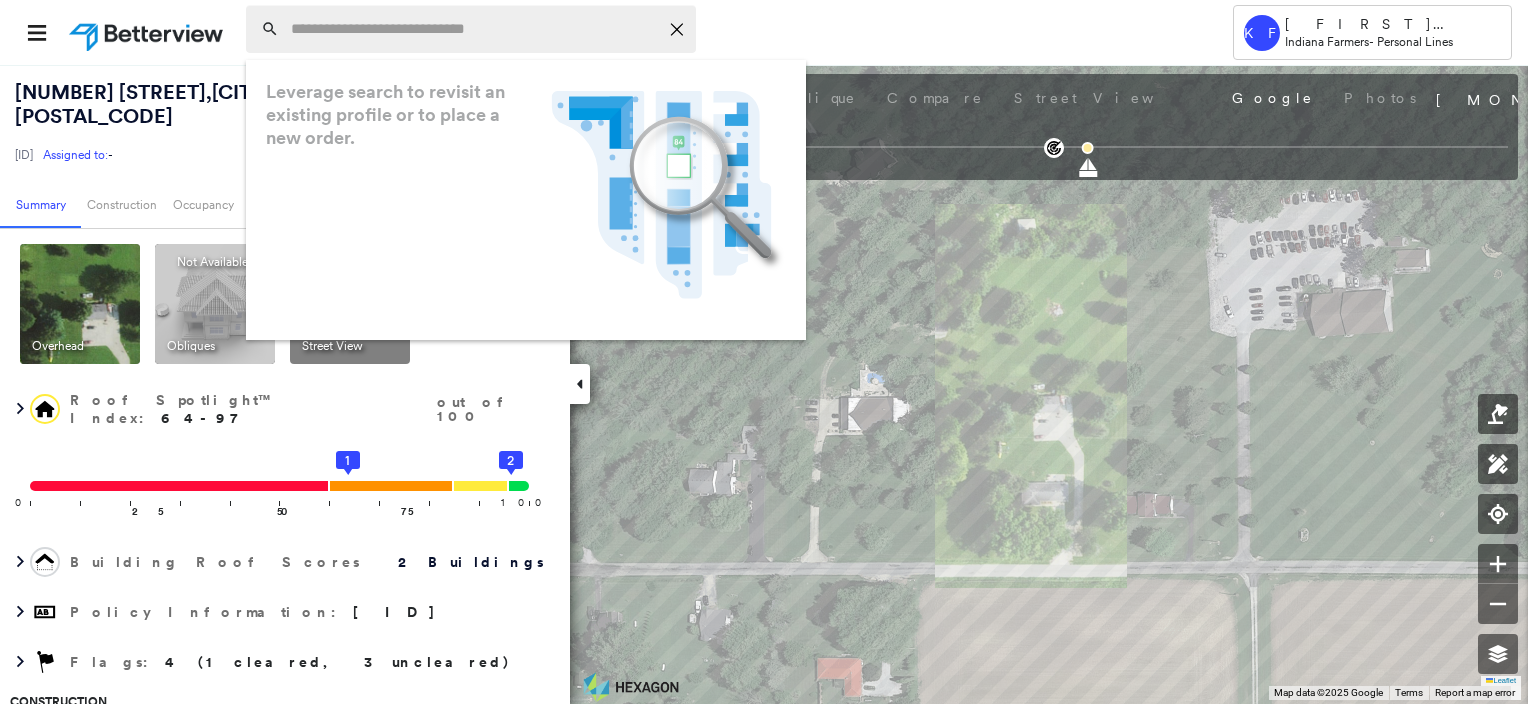 paste on "**********" 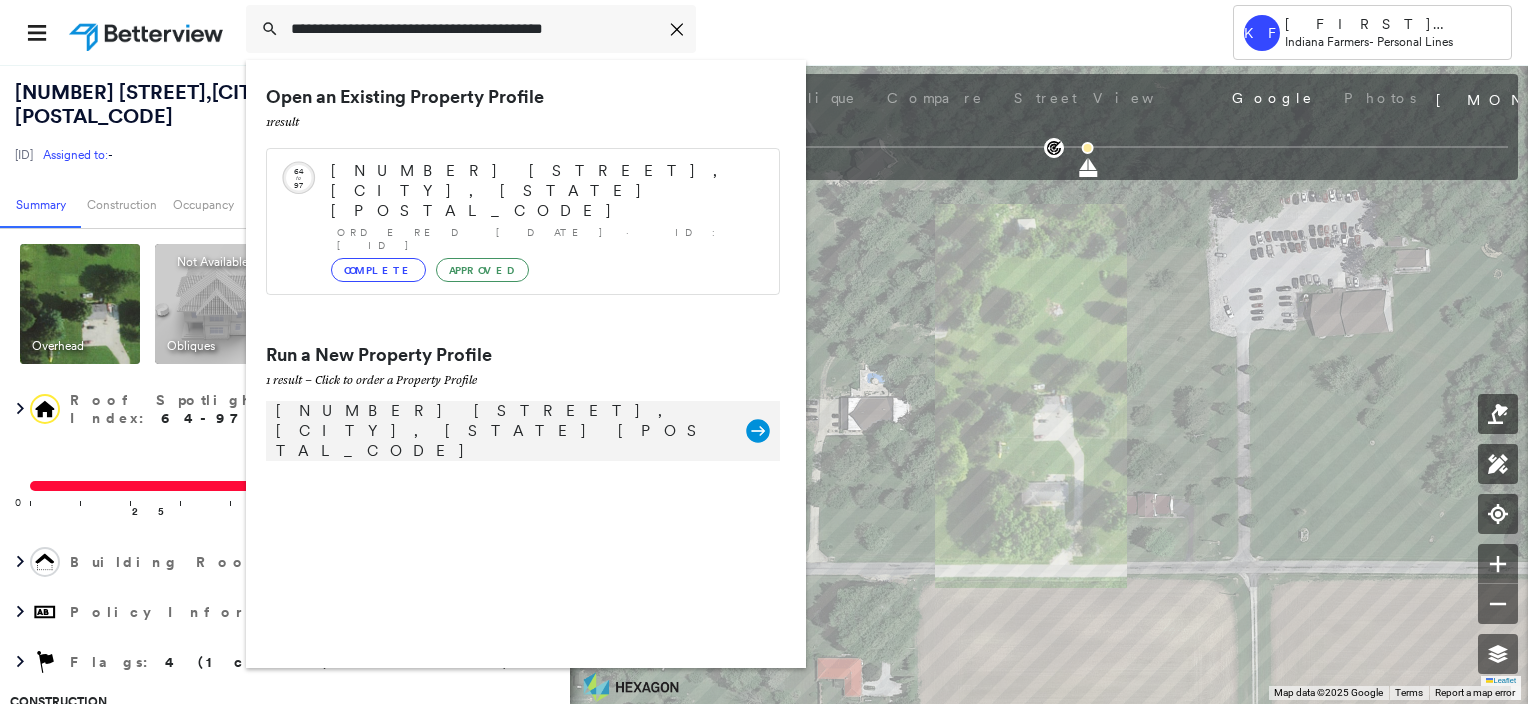 type on "**********" 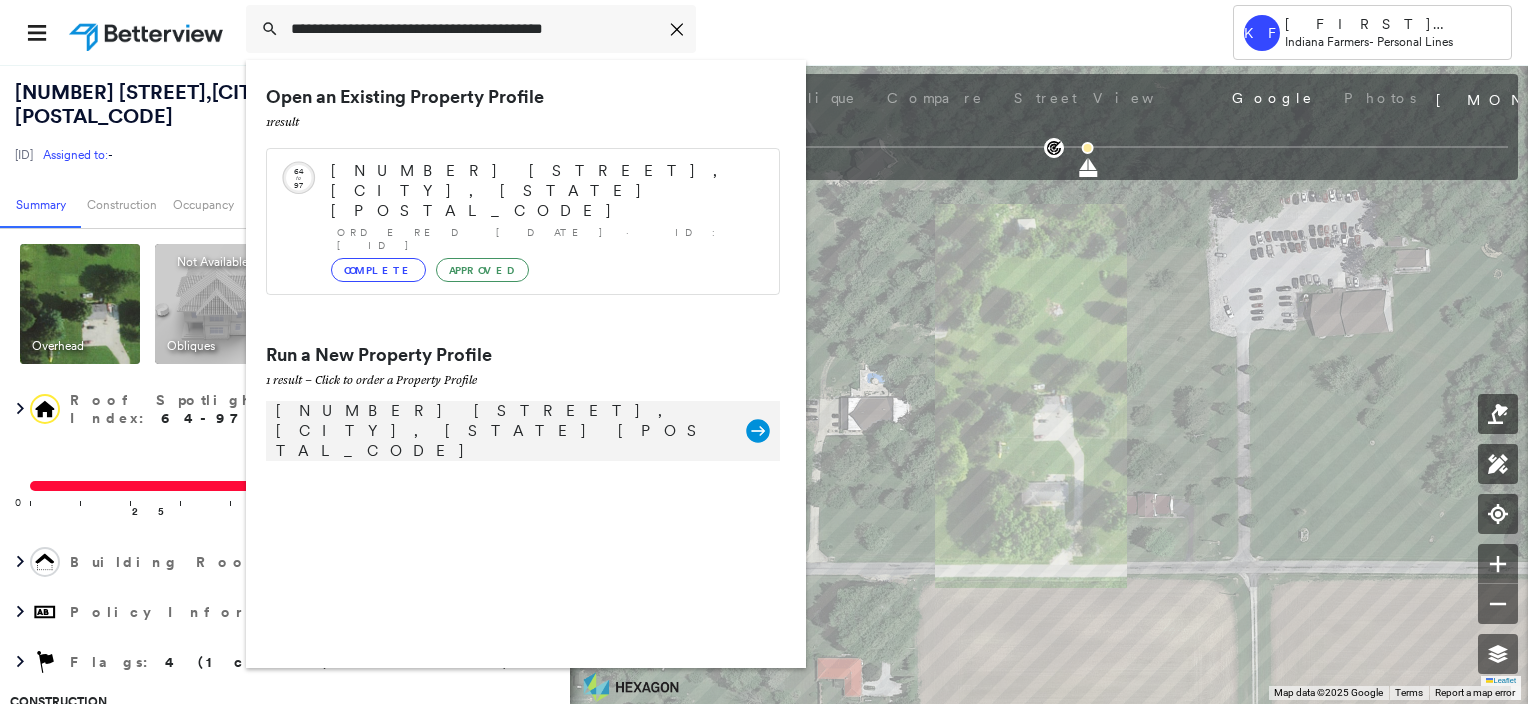 click 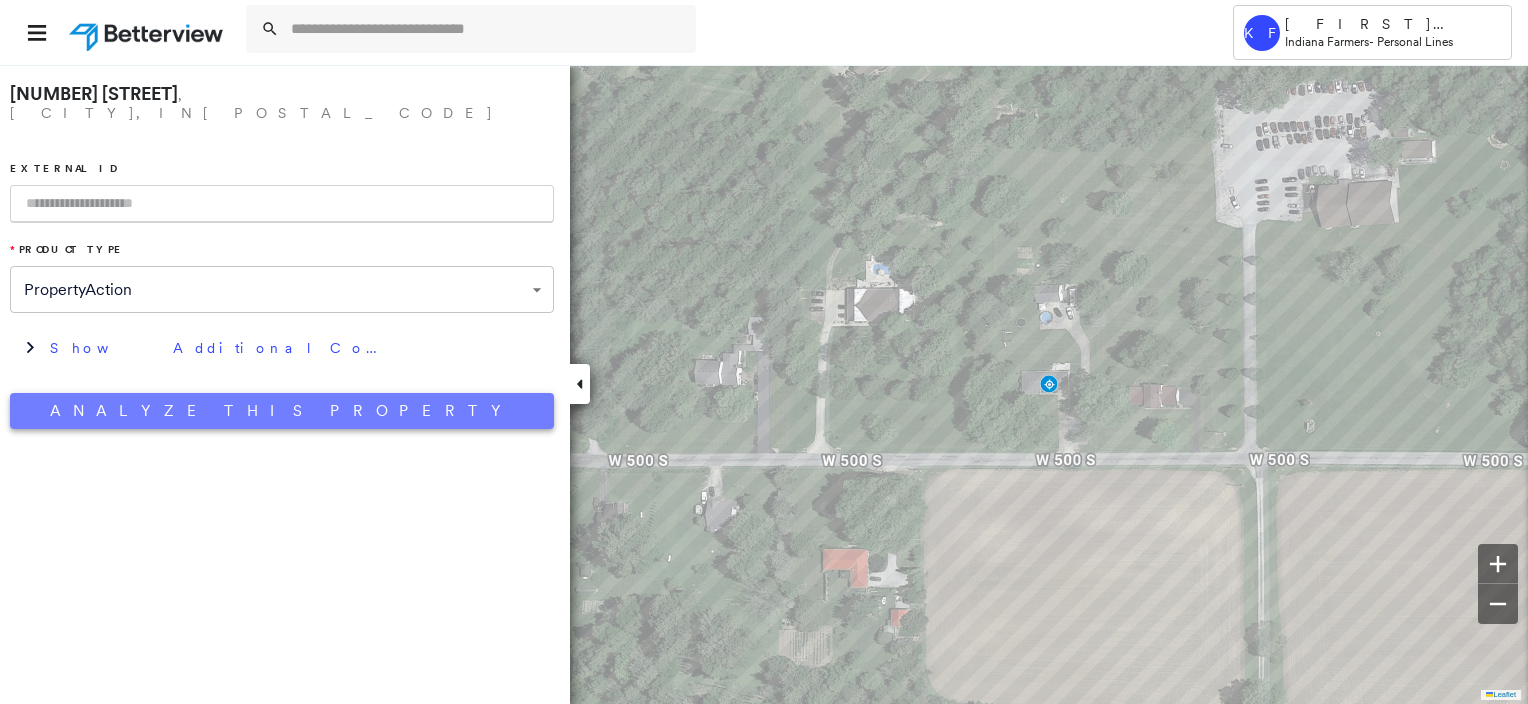 click on "Analyze This Property" at bounding box center [282, 411] 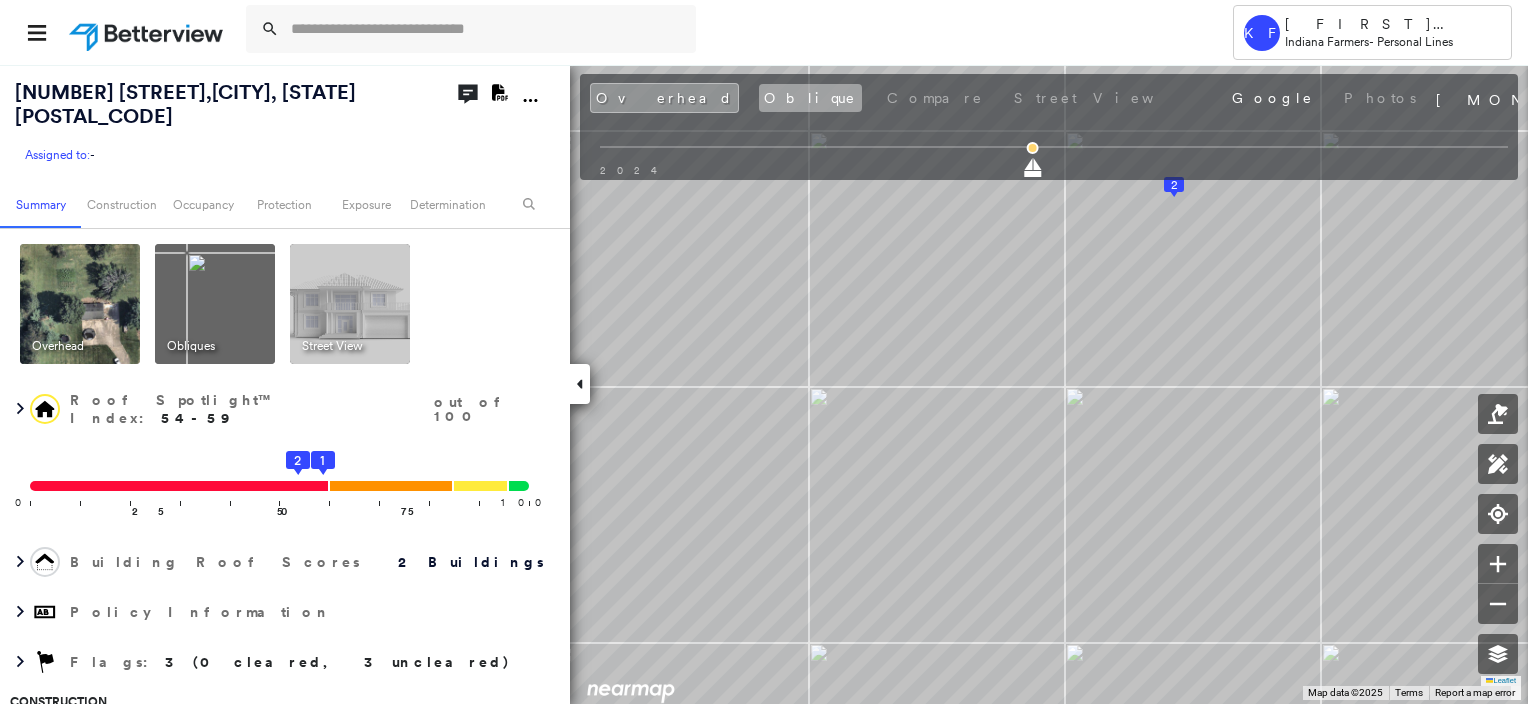 click on "Oblique" at bounding box center [810, 98] 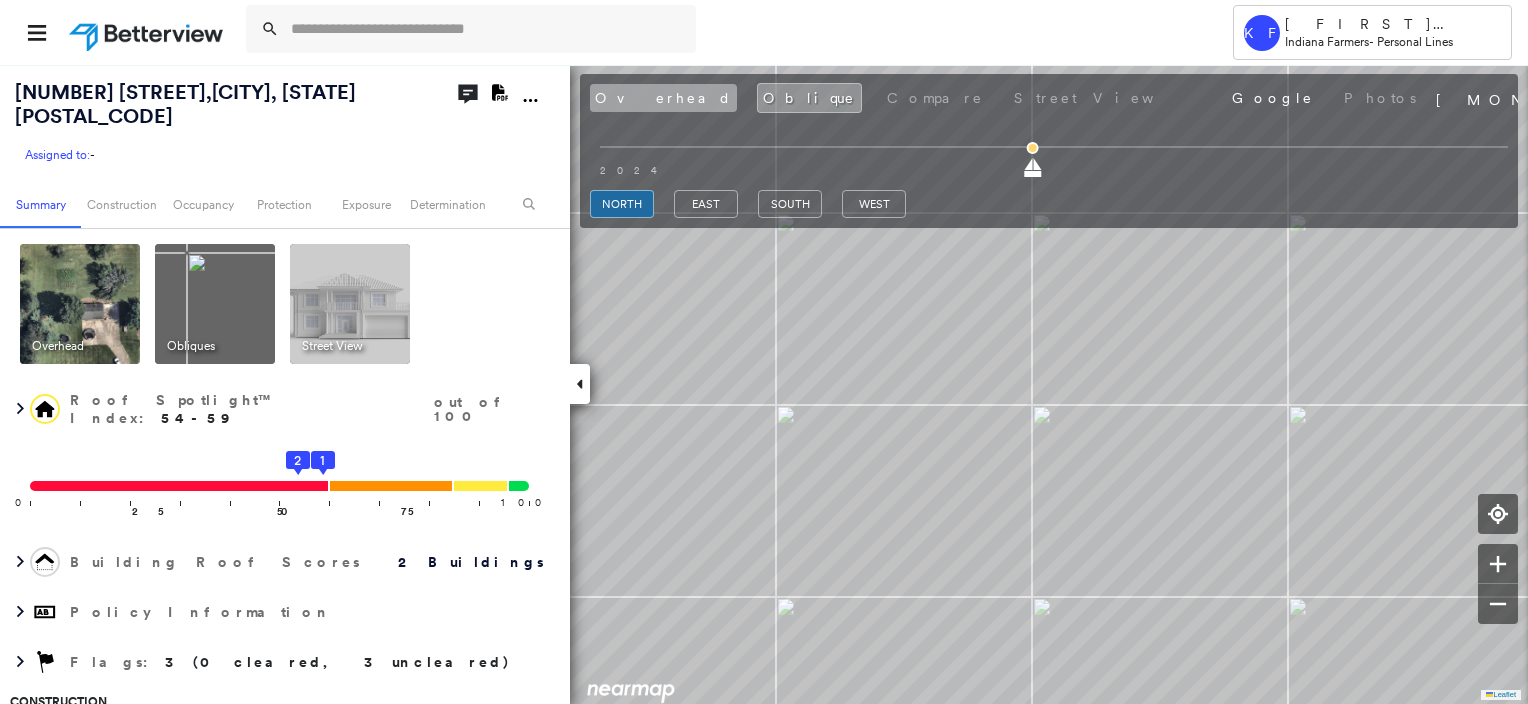 click on "Overhead" at bounding box center (663, 98) 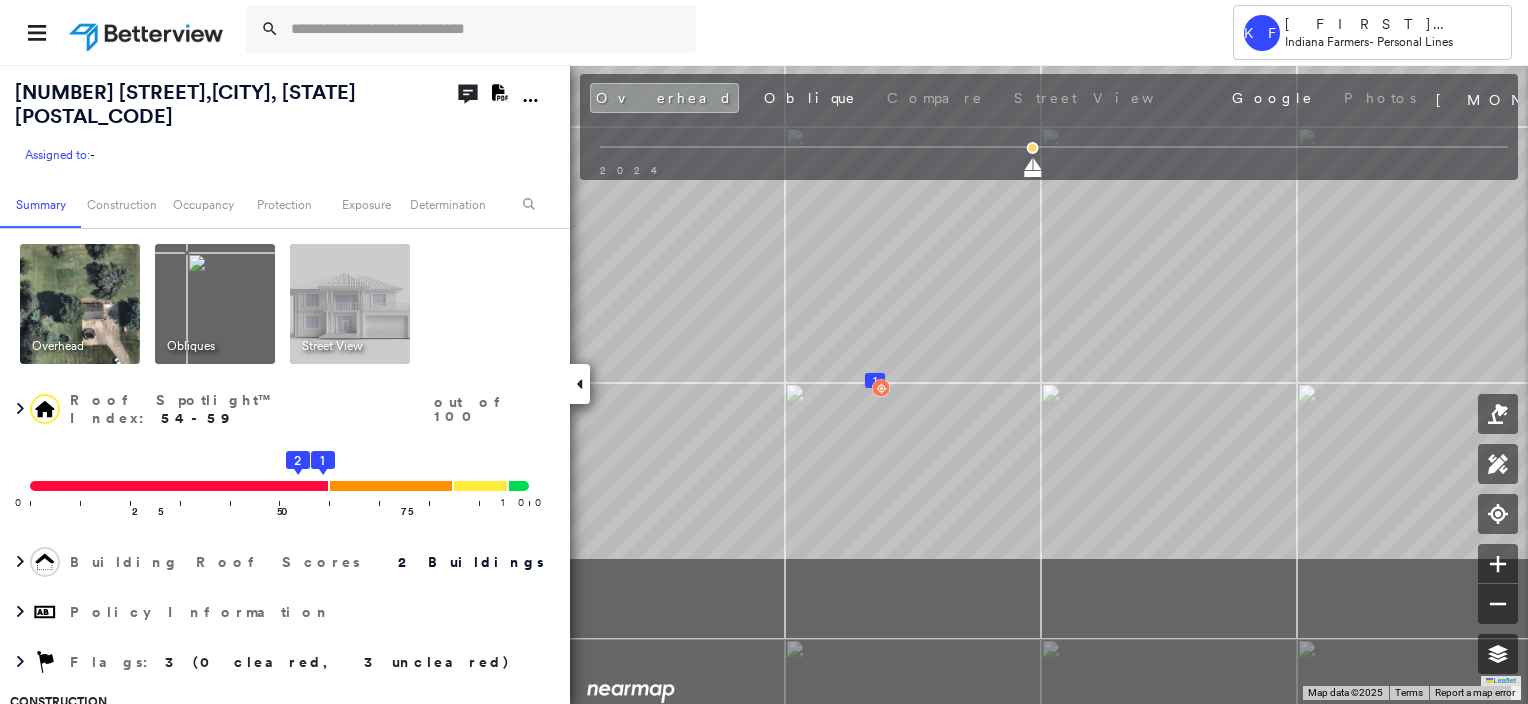 click on "1670 W 500  ,  Crawfordsville, IN 47933 Assigned to:  - Assigned to:  - Assigned to:  - Open Comments Download PDF Report Summary Construction Occupancy Protection Exposure Determination Overhead Obliques Street View Roof Spotlight™ Index :  54-59 out of 100 0 100 25 50 75 1 2 Building Roof Scores 2 Buildings Policy Information Flags :  3 (0 cleared, 3 uncleared) Construction Roof Spotlights :  Staining, Overhang, Vent Property Features :  Car, Patio Furniture, Boat, Trampoline, Yard Debris and 2 more Roof Size & Shape :  2 buildings  Occupancy Place Detail Google - Places Smarty Streets - Surrounding Properties National Registry of Historic Places Protection US Fire Administration: Nearest Fire Stations Exposure Additional Perils FEMA Risk Index Determination Flags :  3 (0 cleared, 3 uncleared) Uncleared Flags (3) Cleared Flags  (0) Med Medium Priority Roof Score Flagged 08/04/25 Clear Trampoline Flagged 08/04/25 Clear Tree Overhang Flagged 08/04/25 Clear Action Taken New Entry History Quote/New Business" at bounding box center (764, 384) 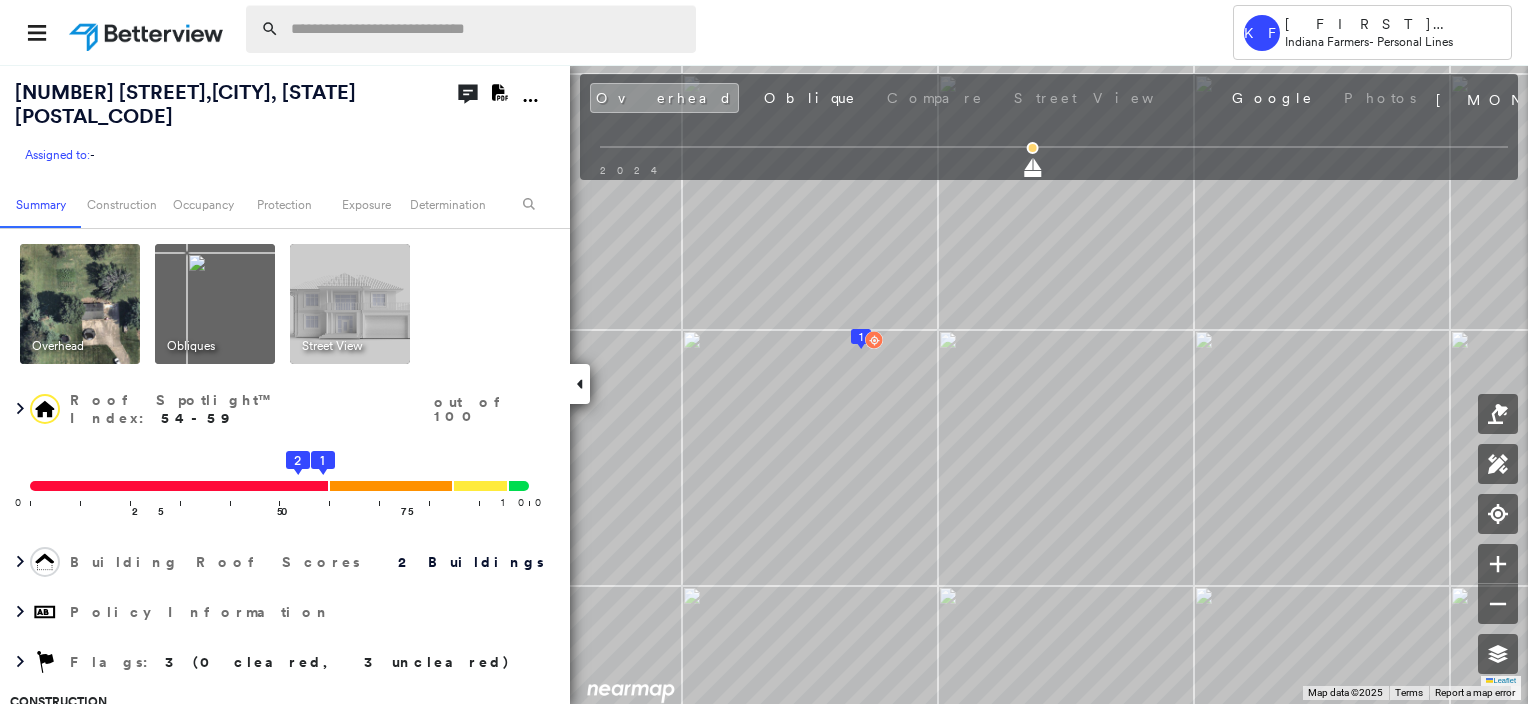 click at bounding box center [487, 29] 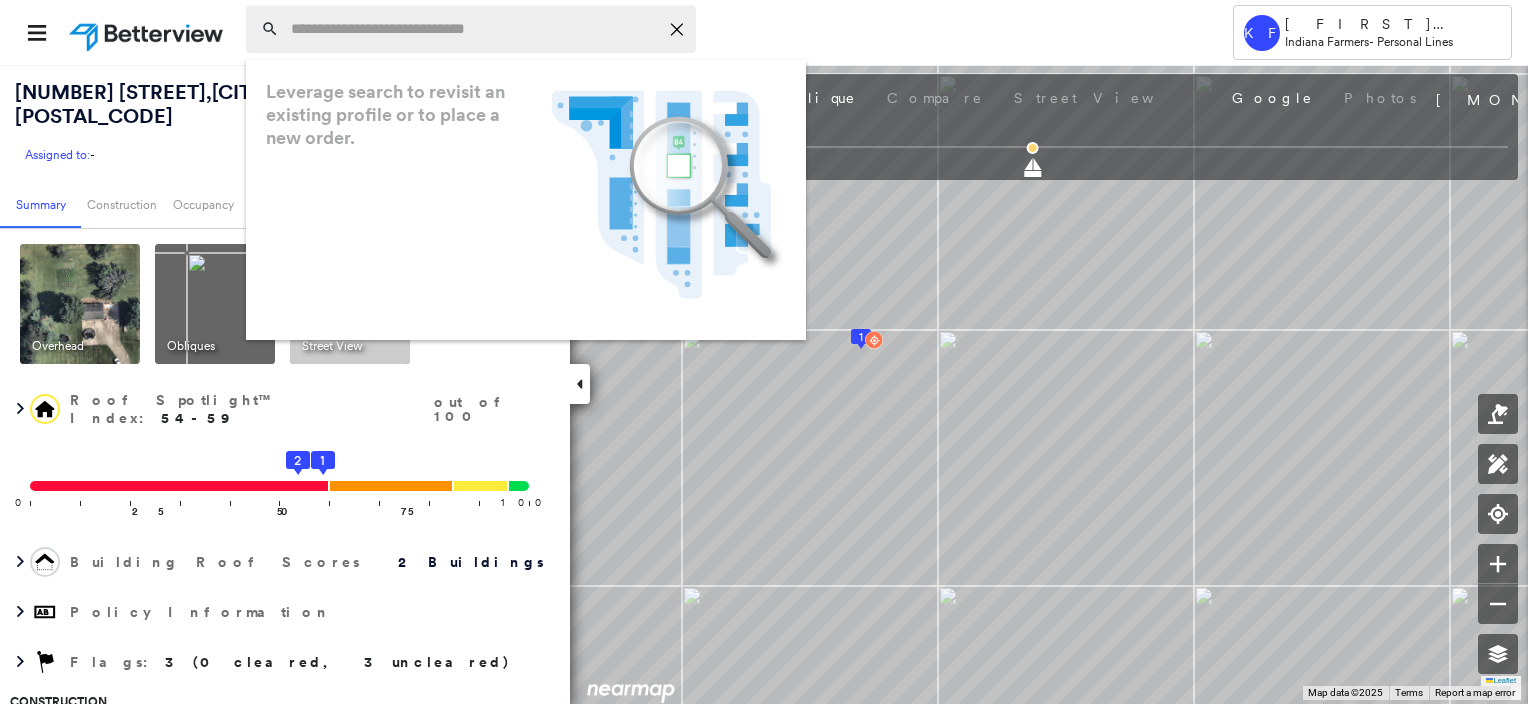 paste on "**********" 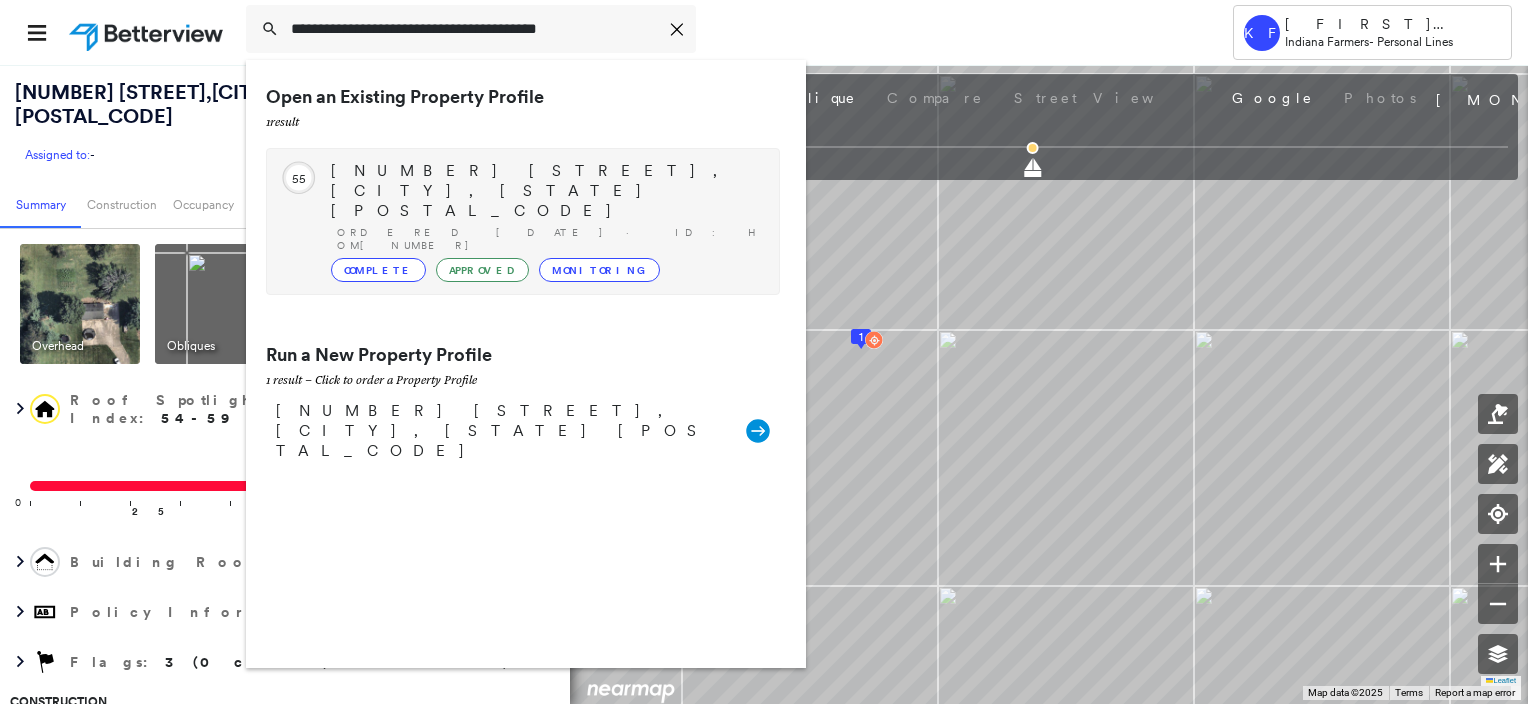 type on "**********" 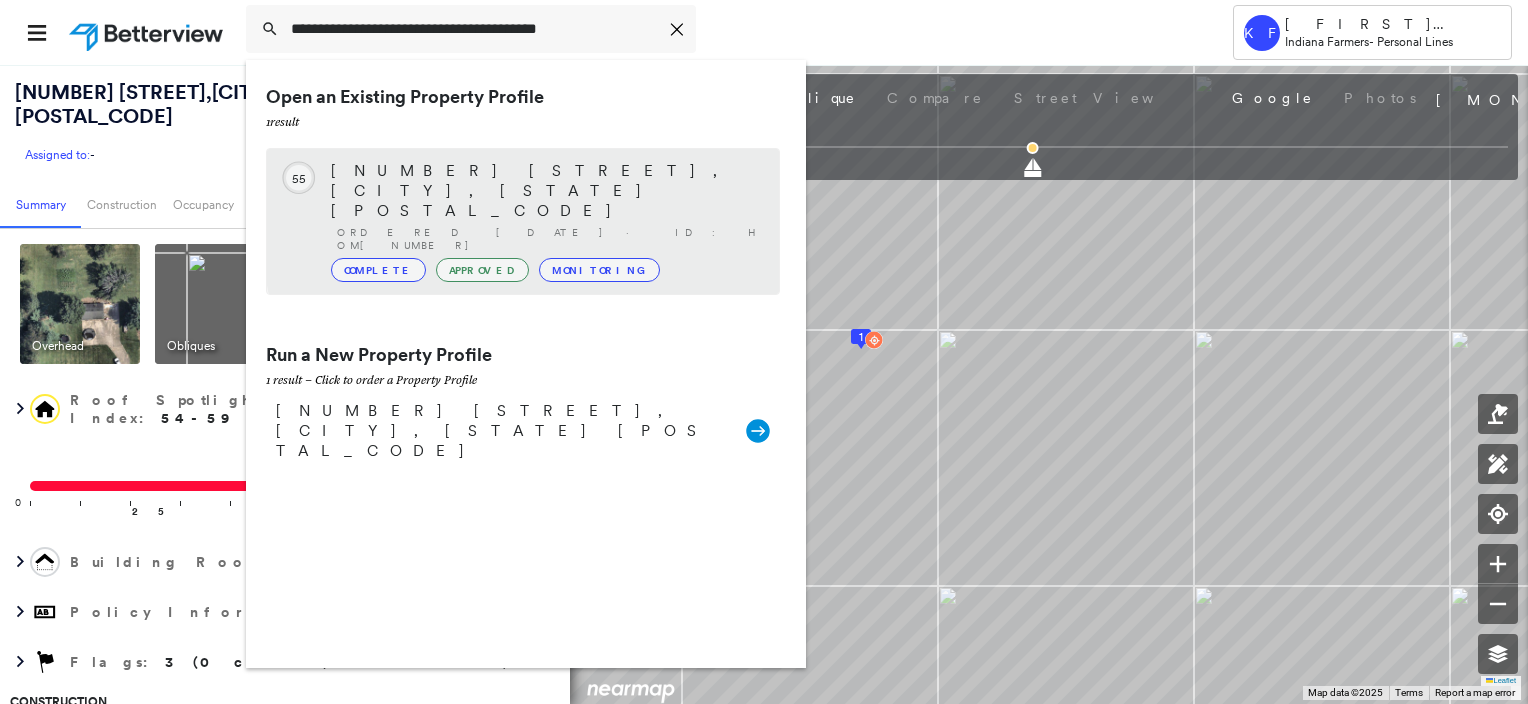 click on "Complete Approved Monitoring" at bounding box center (545, 270) 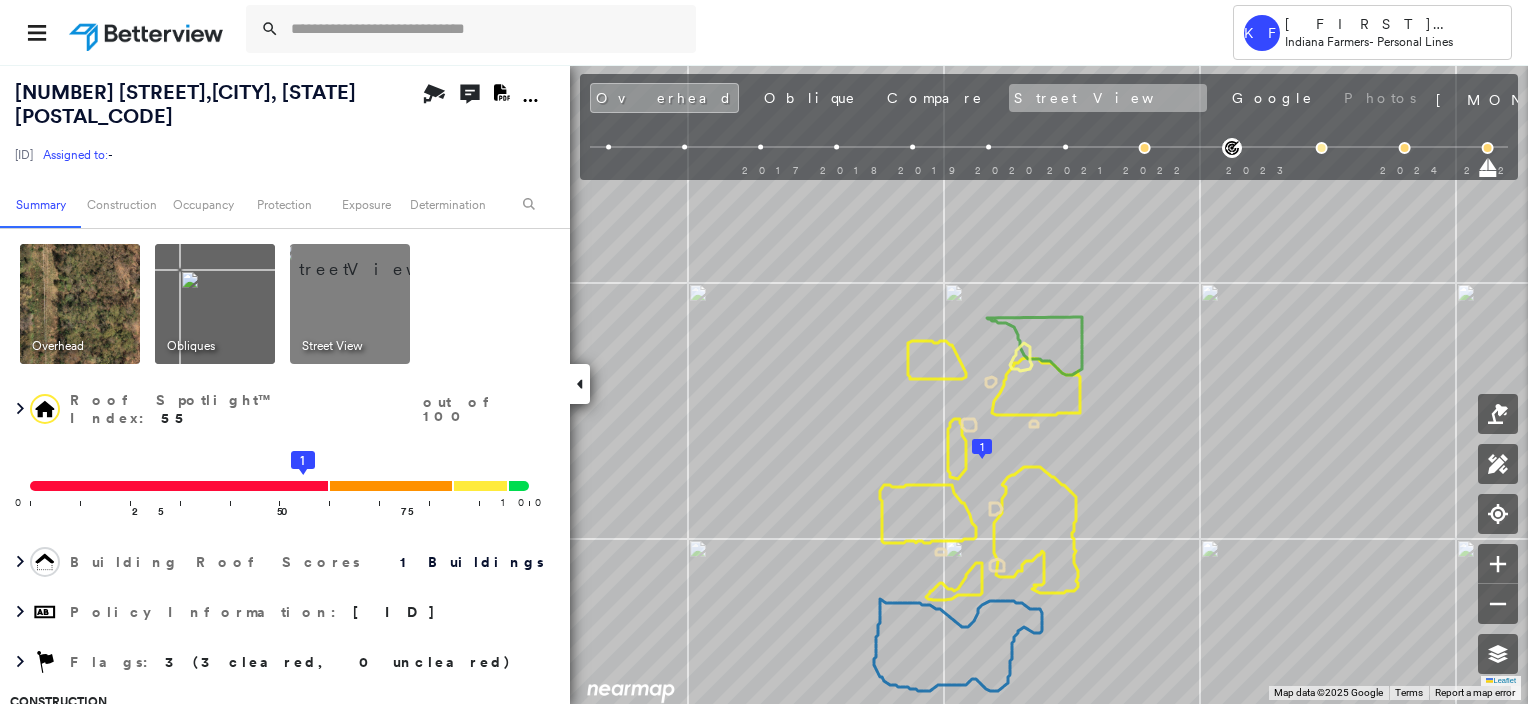 click on "Street View" at bounding box center (1108, 98) 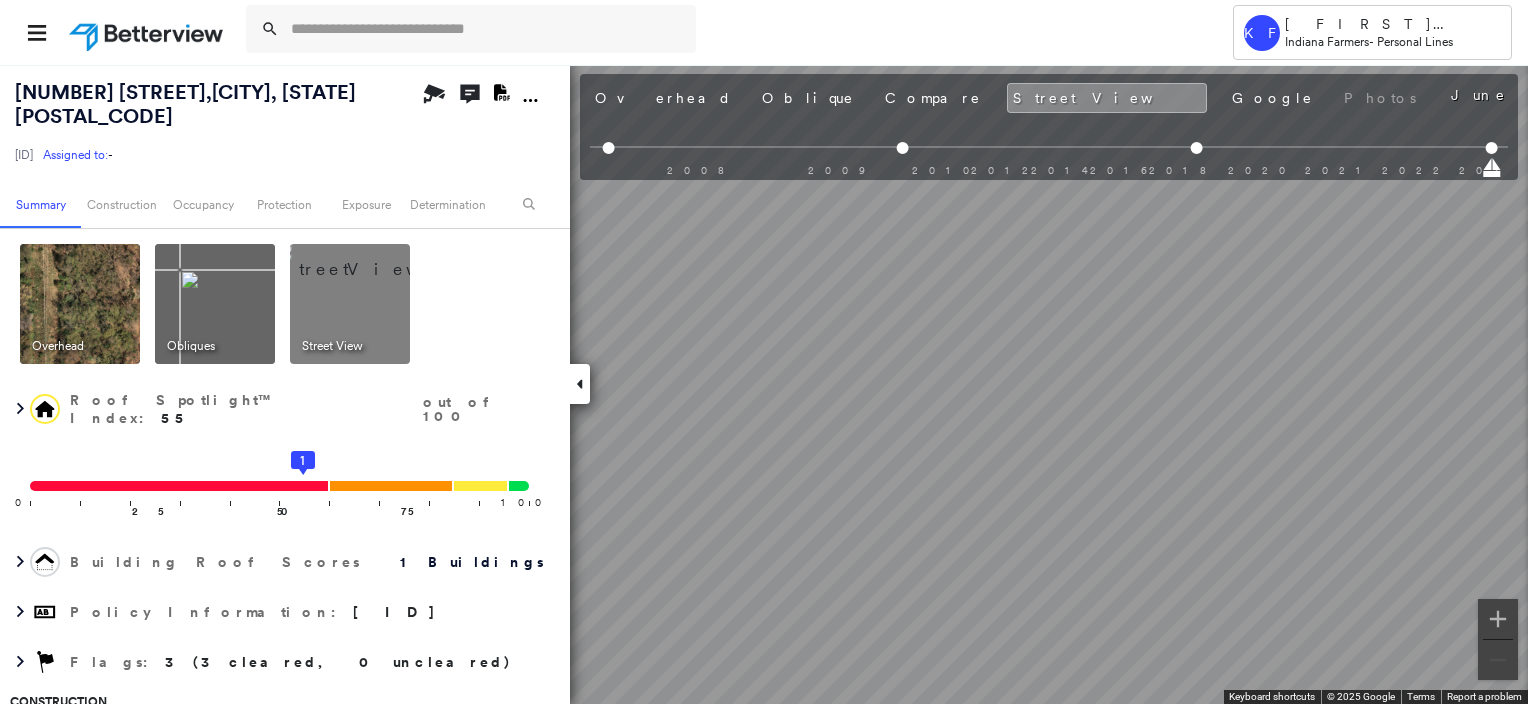 click at bounding box center (80, 304) 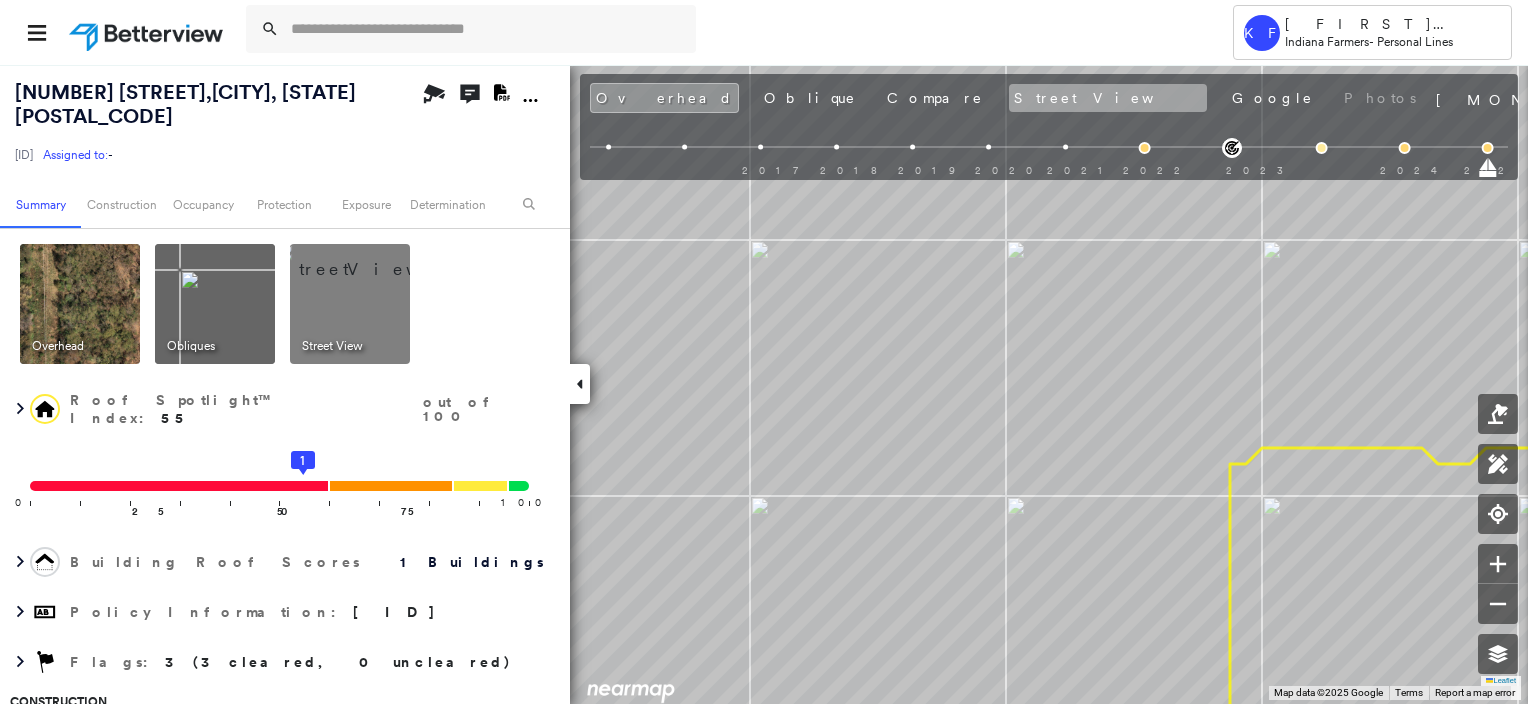 click on "Street View" at bounding box center [1108, 98] 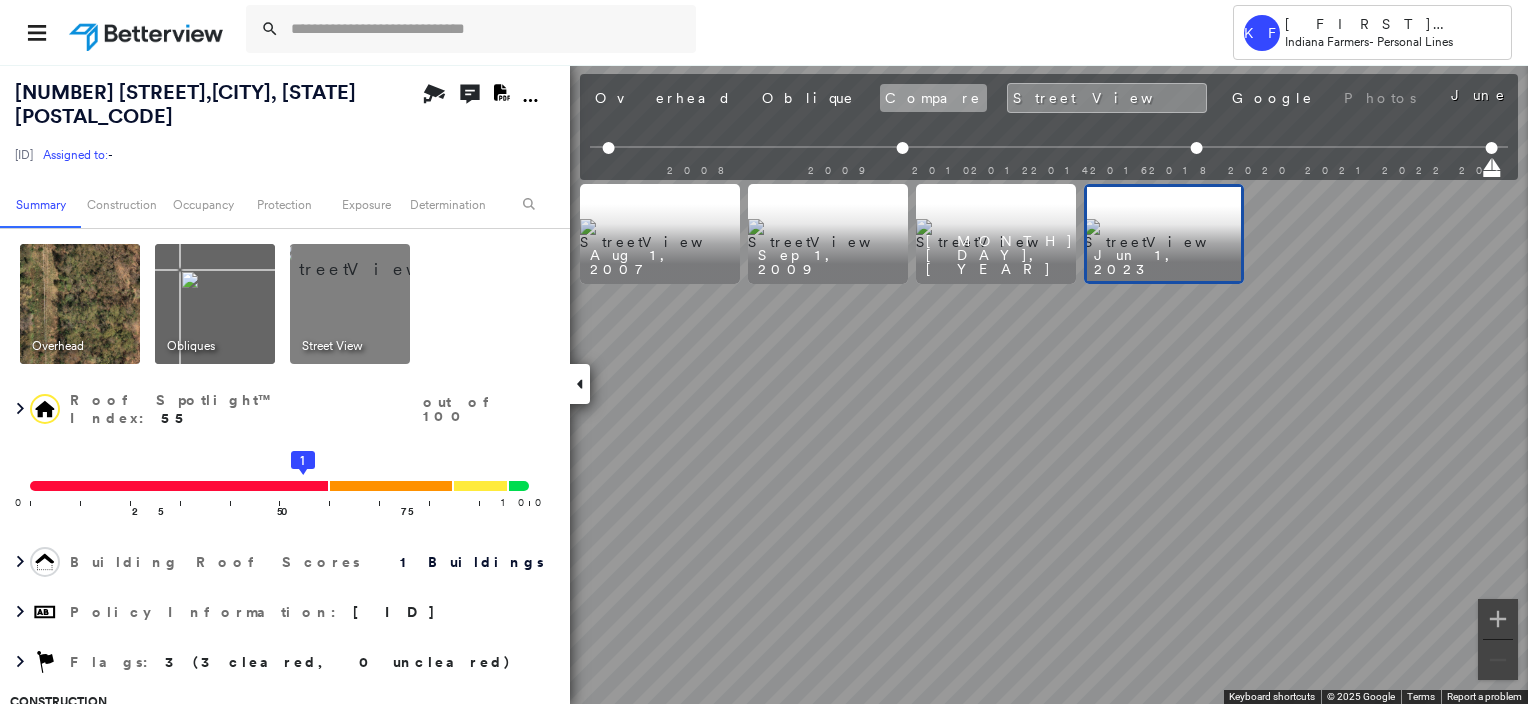 click on "Compare" at bounding box center (933, 98) 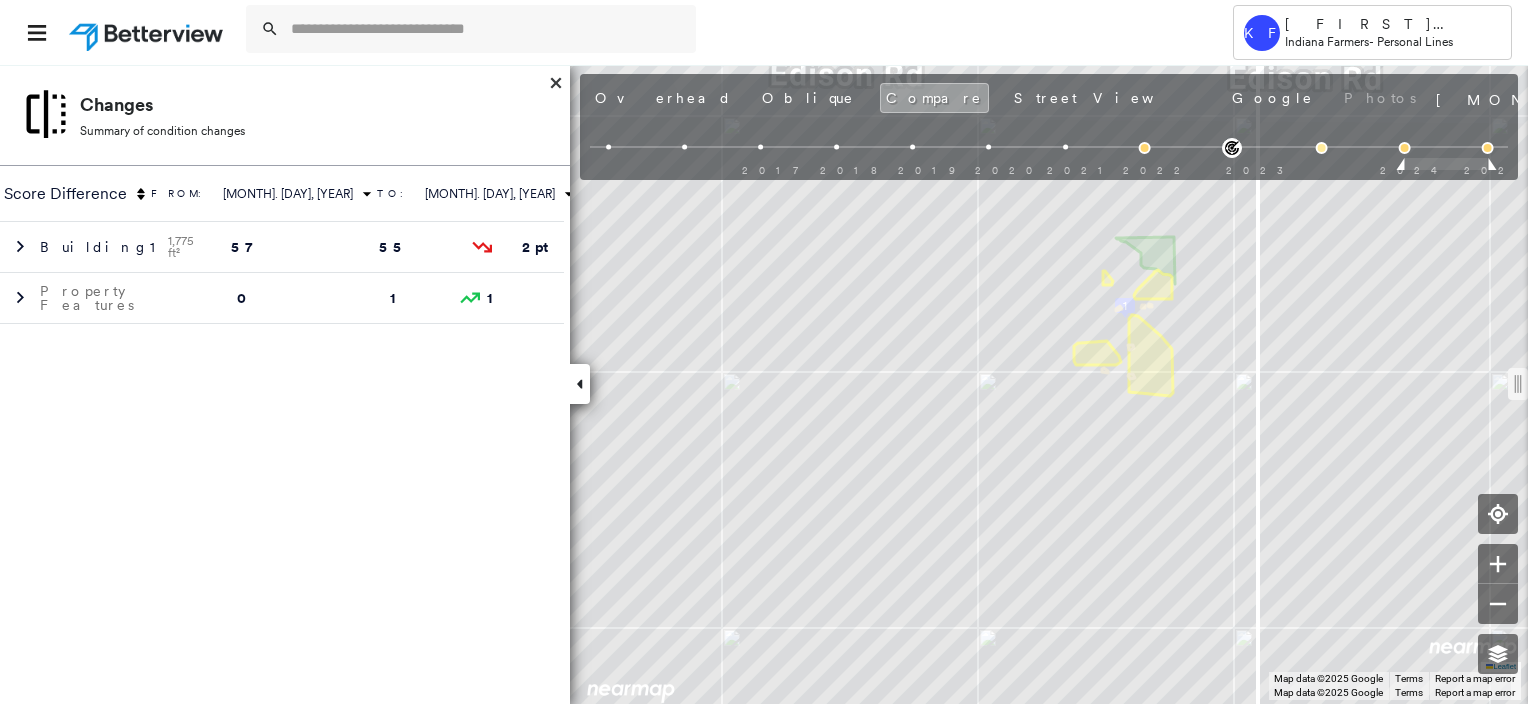 drag, startPoint x: 1053, startPoint y: 392, endPoint x: 1262, endPoint y: 352, distance: 212.79332 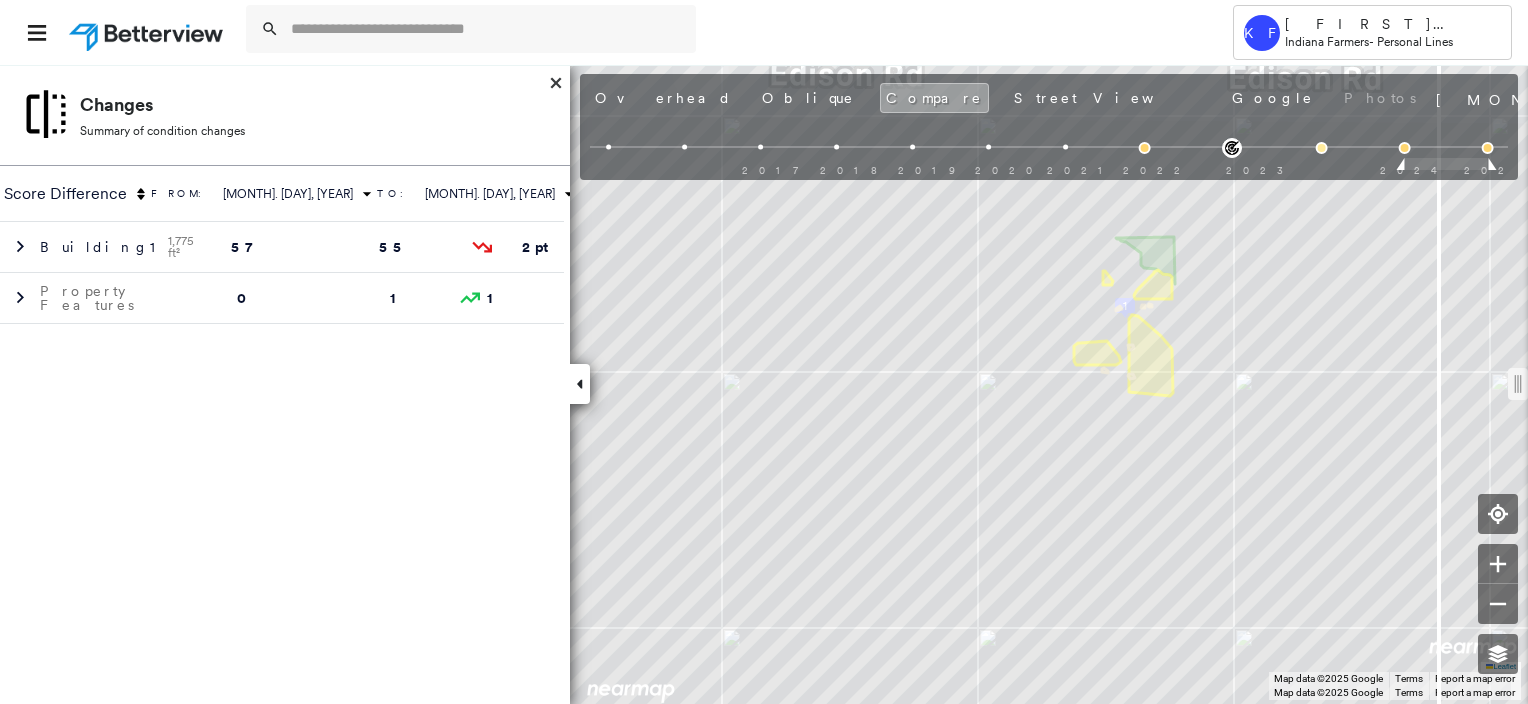 drag, startPoint x: 1265, startPoint y: 391, endPoint x: 1446, endPoint y: 346, distance: 186.51006 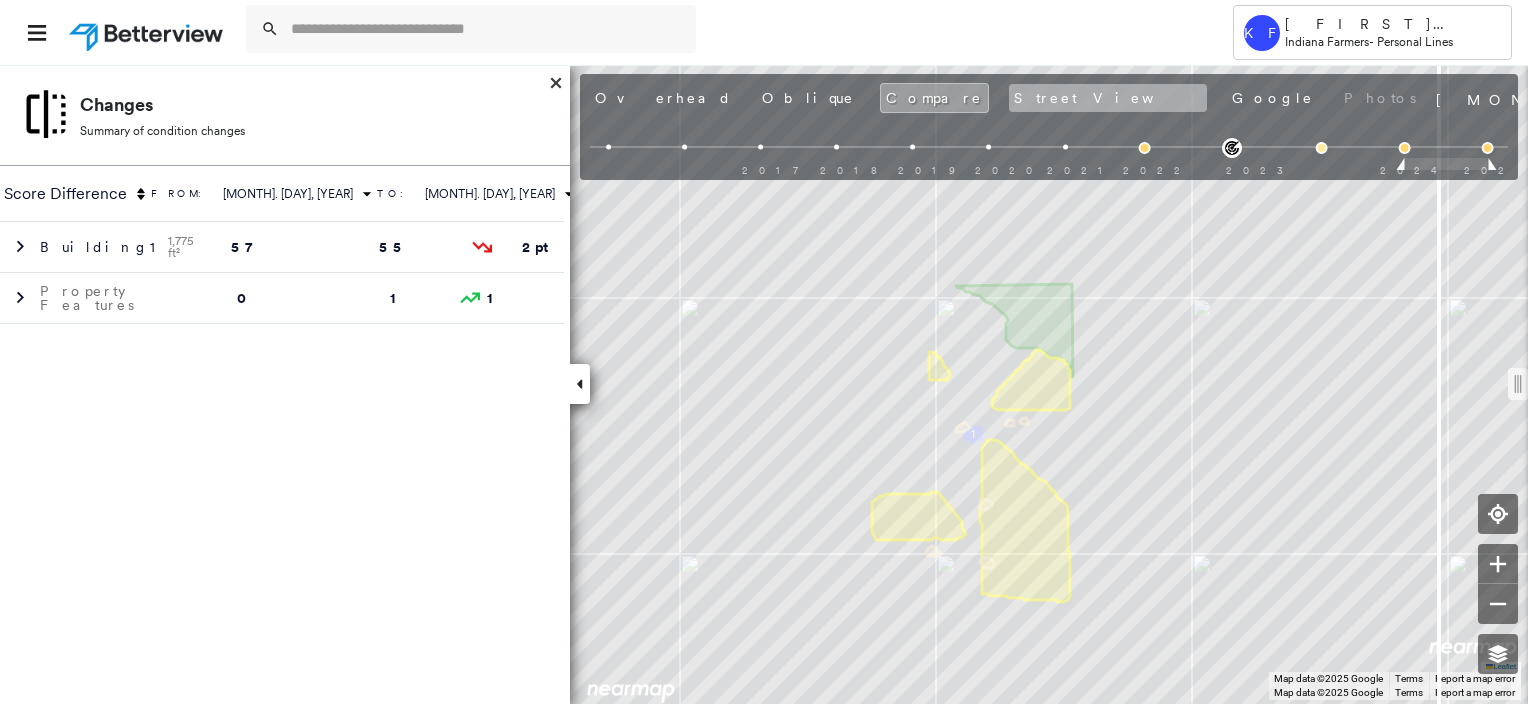 click on "Street View" at bounding box center (1108, 98) 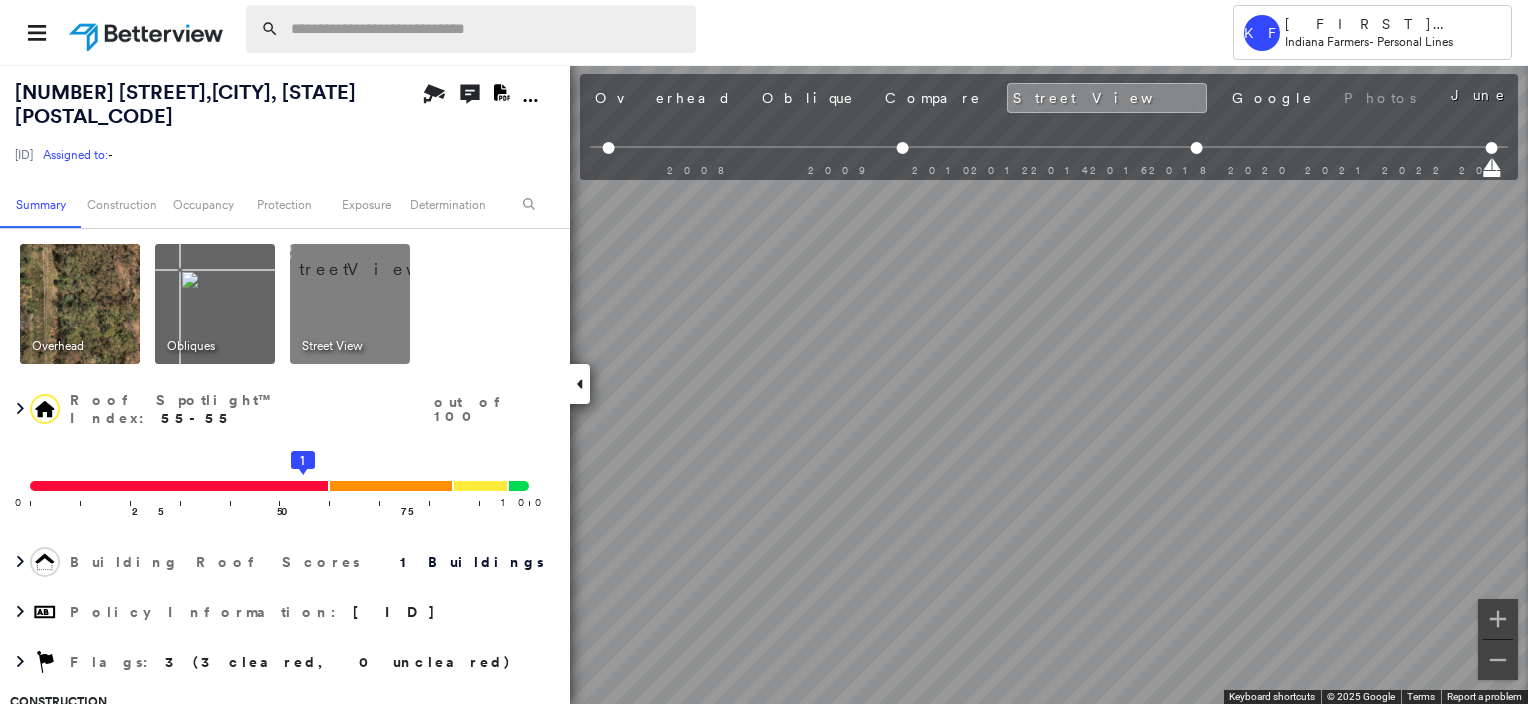 click at bounding box center (487, 29) 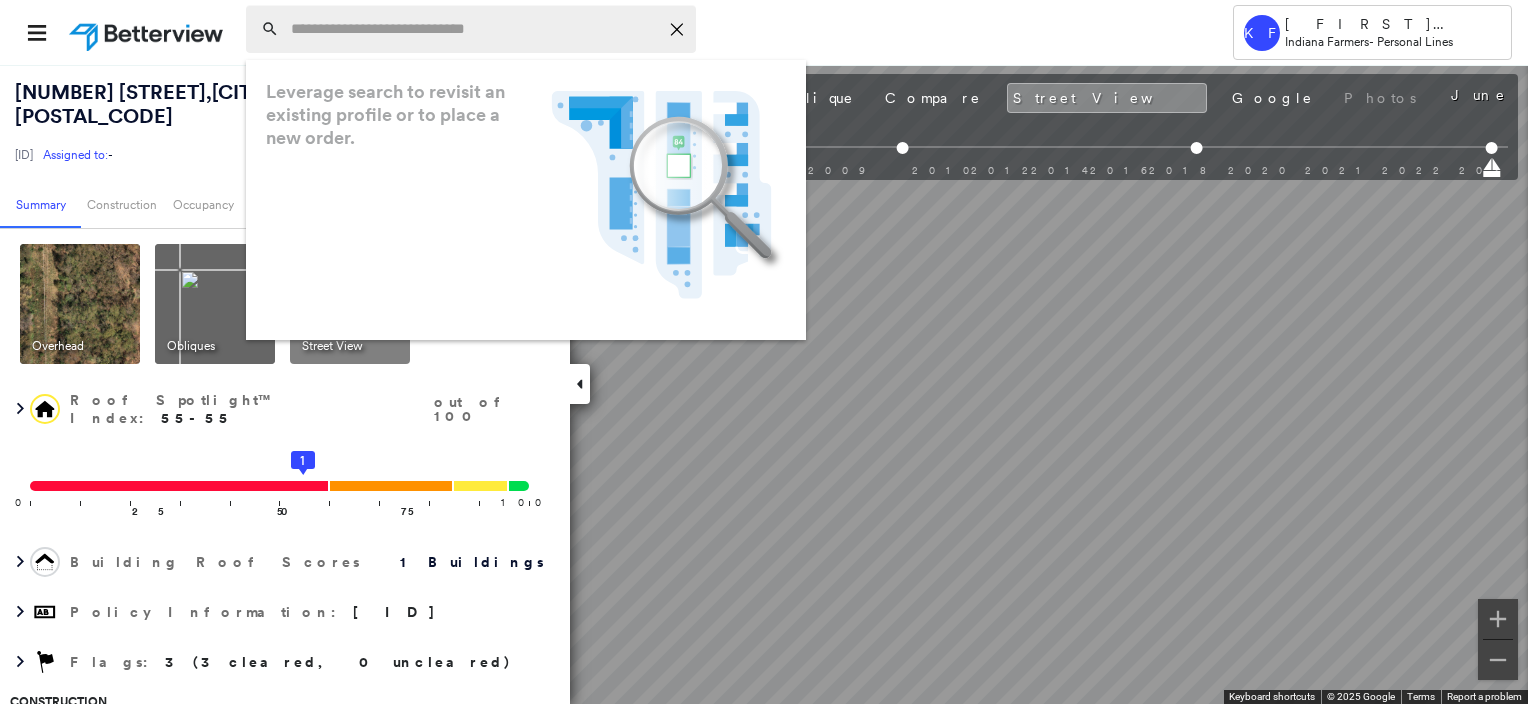 paste on "**********" 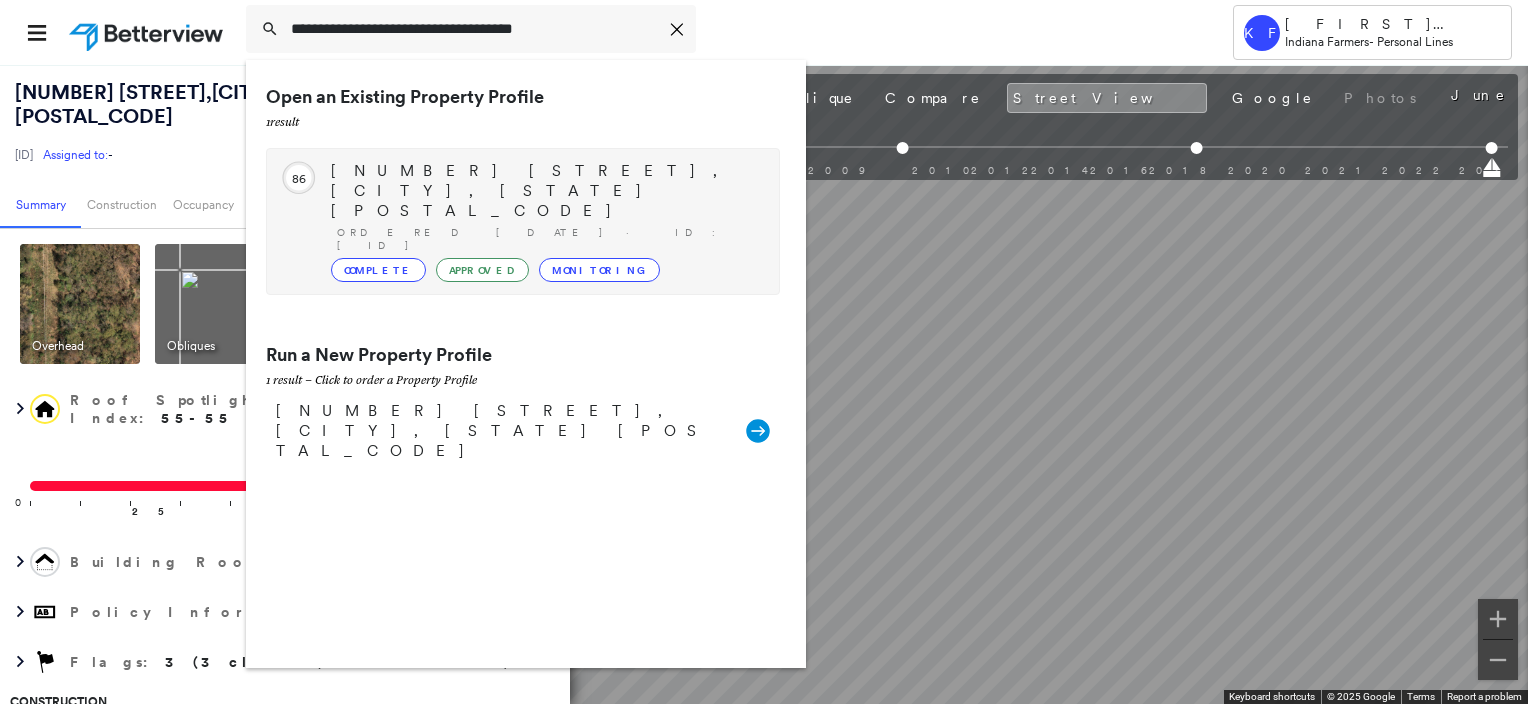 type on "**********" 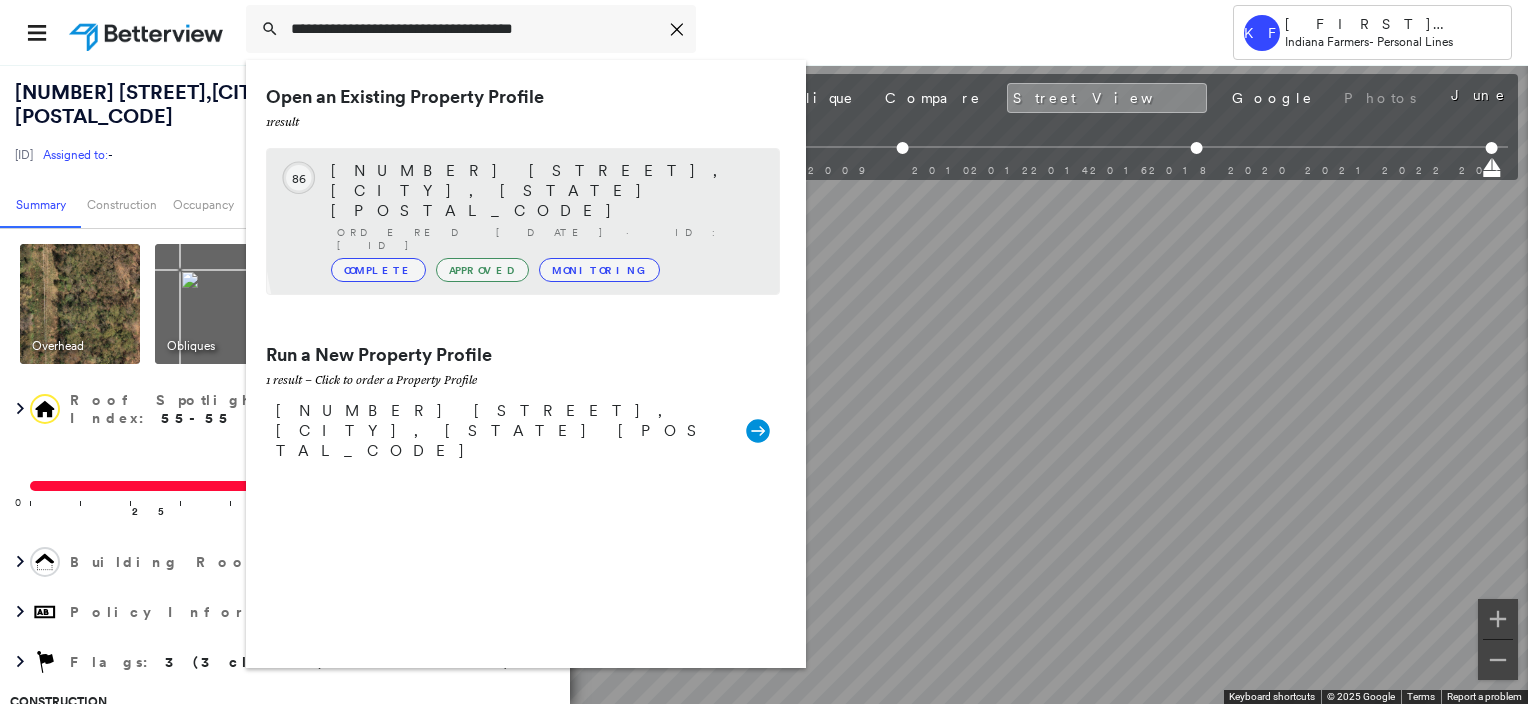 click on "Complete Approved Monitoring" at bounding box center (545, 270) 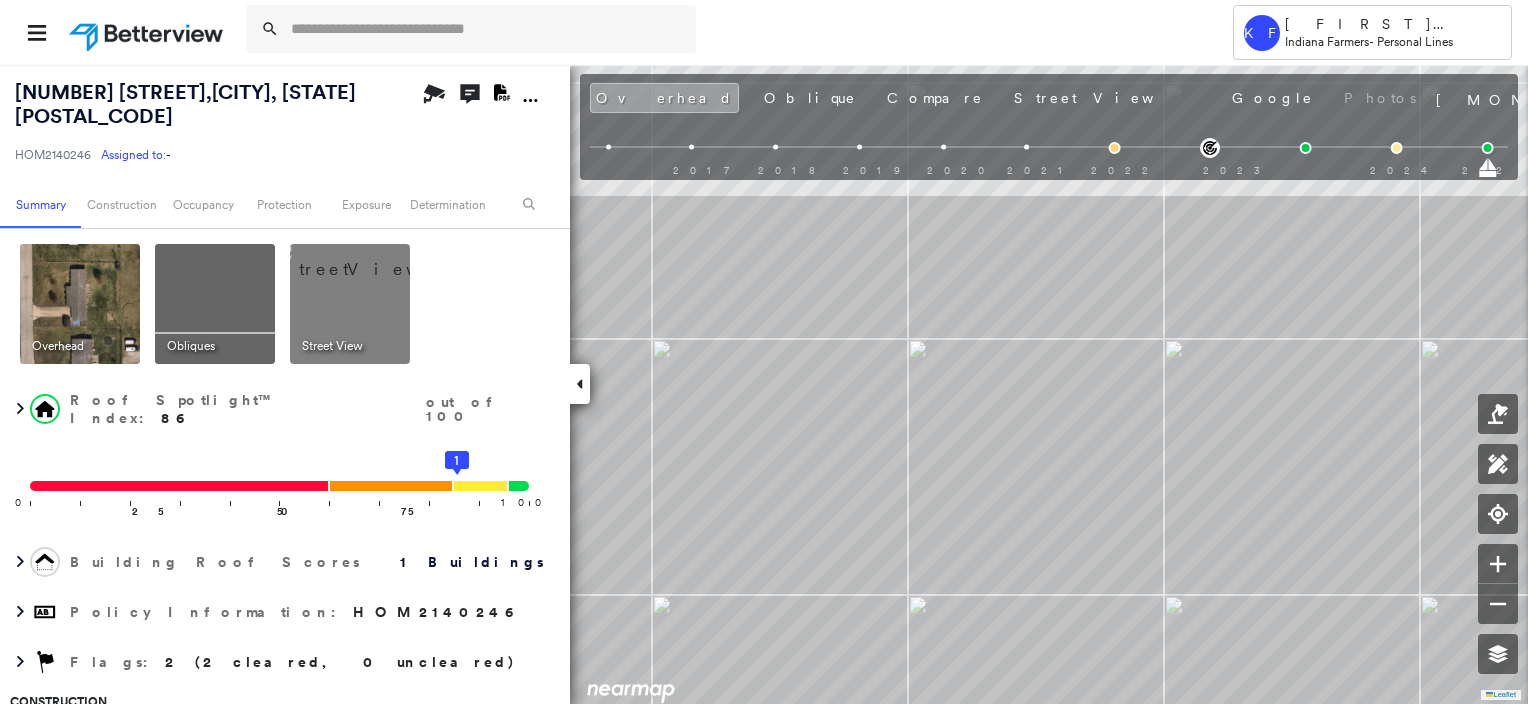 scroll, scrollTop: 0, scrollLeft: 0, axis: both 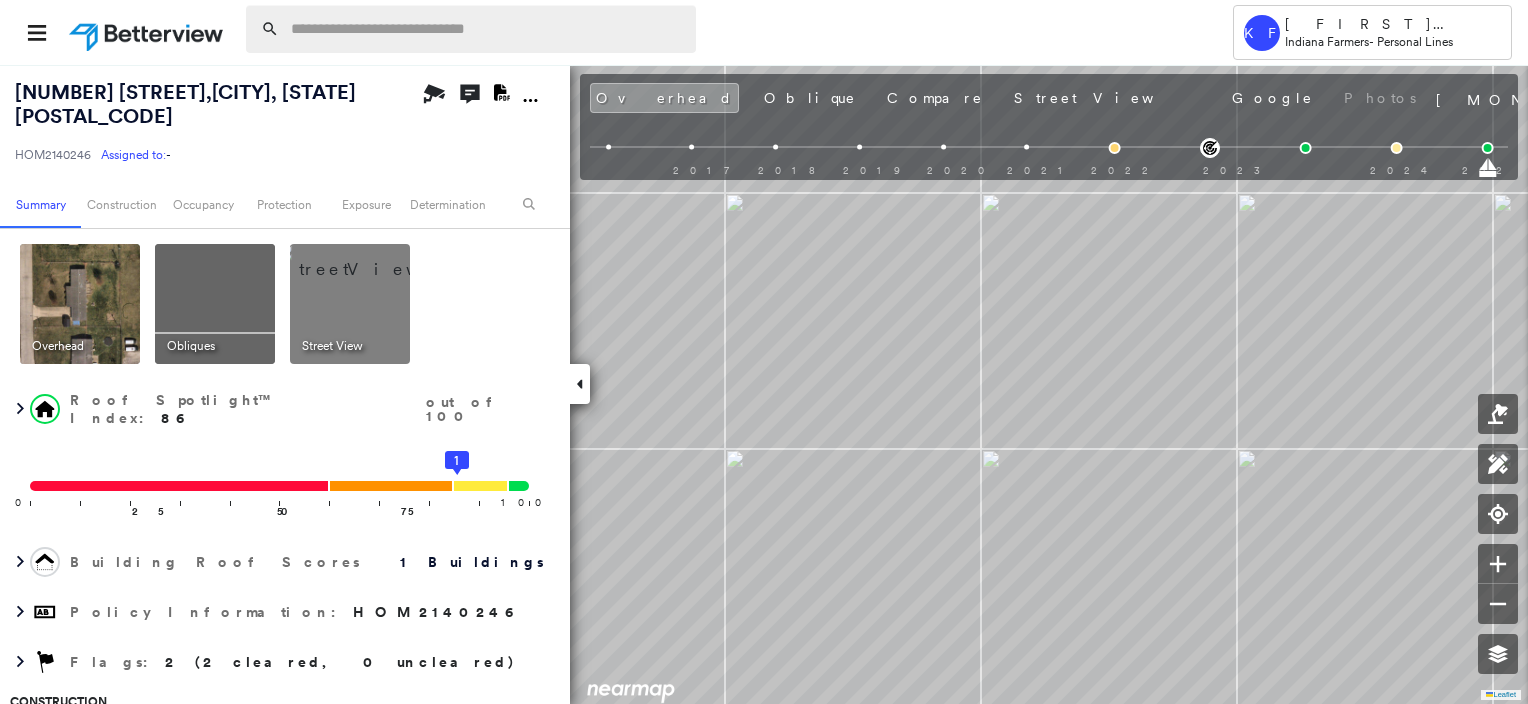 click at bounding box center [487, 29] 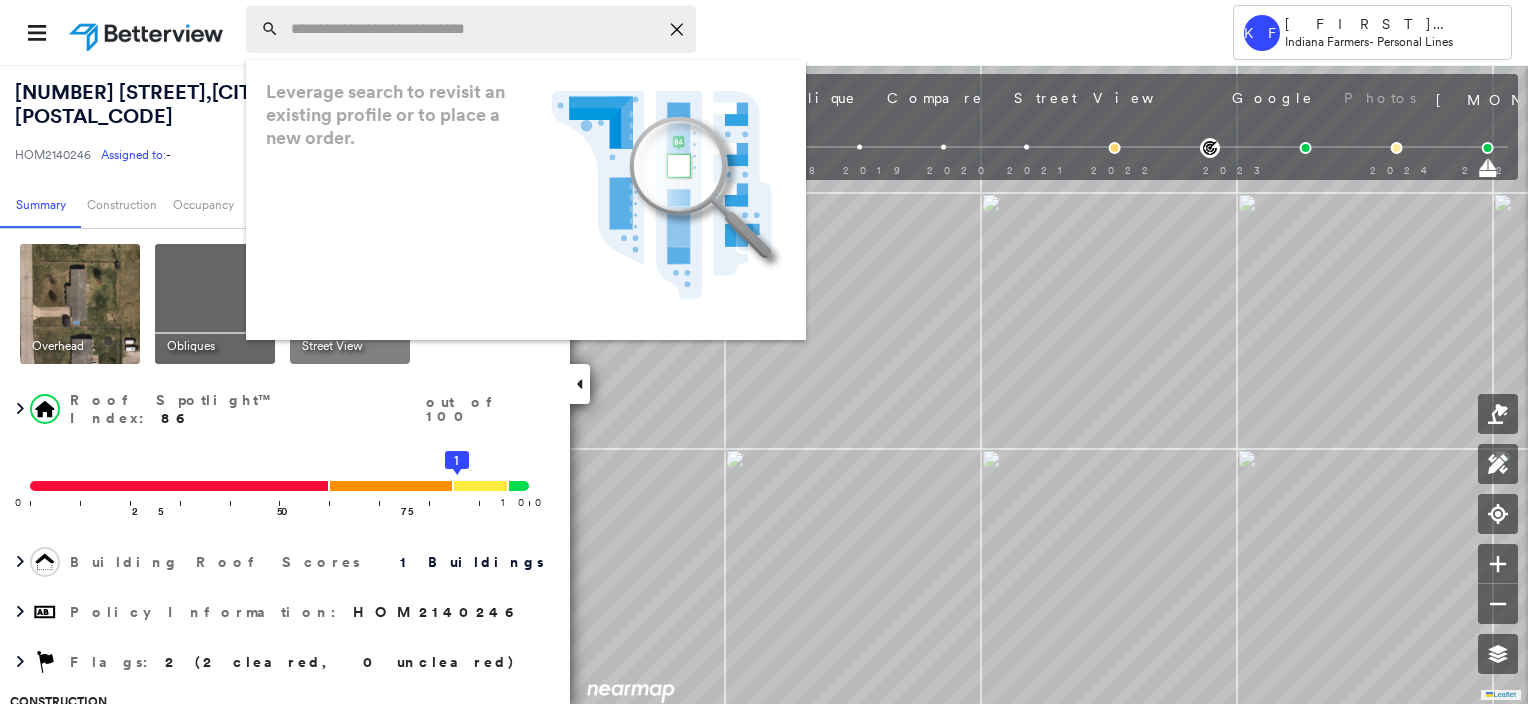 paste on "**********" 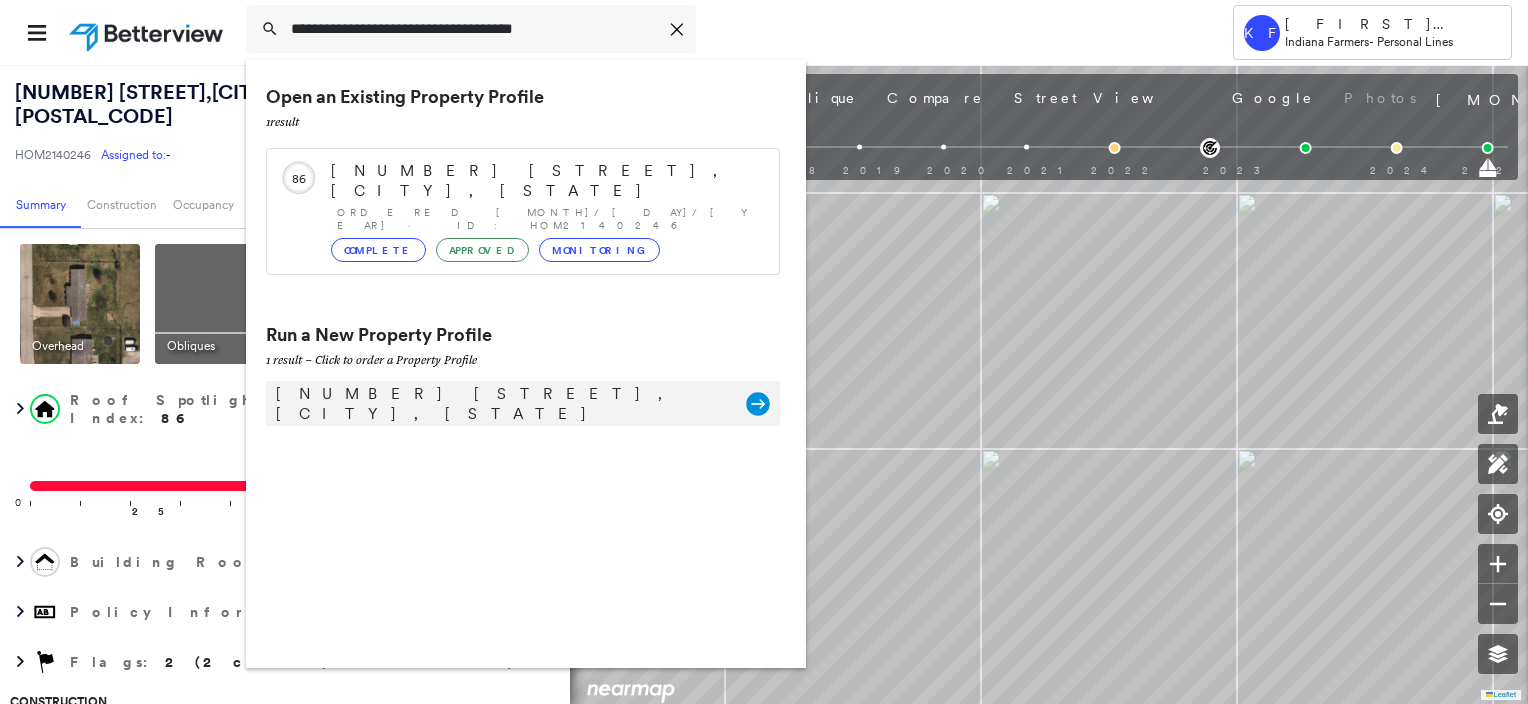 type on "**********" 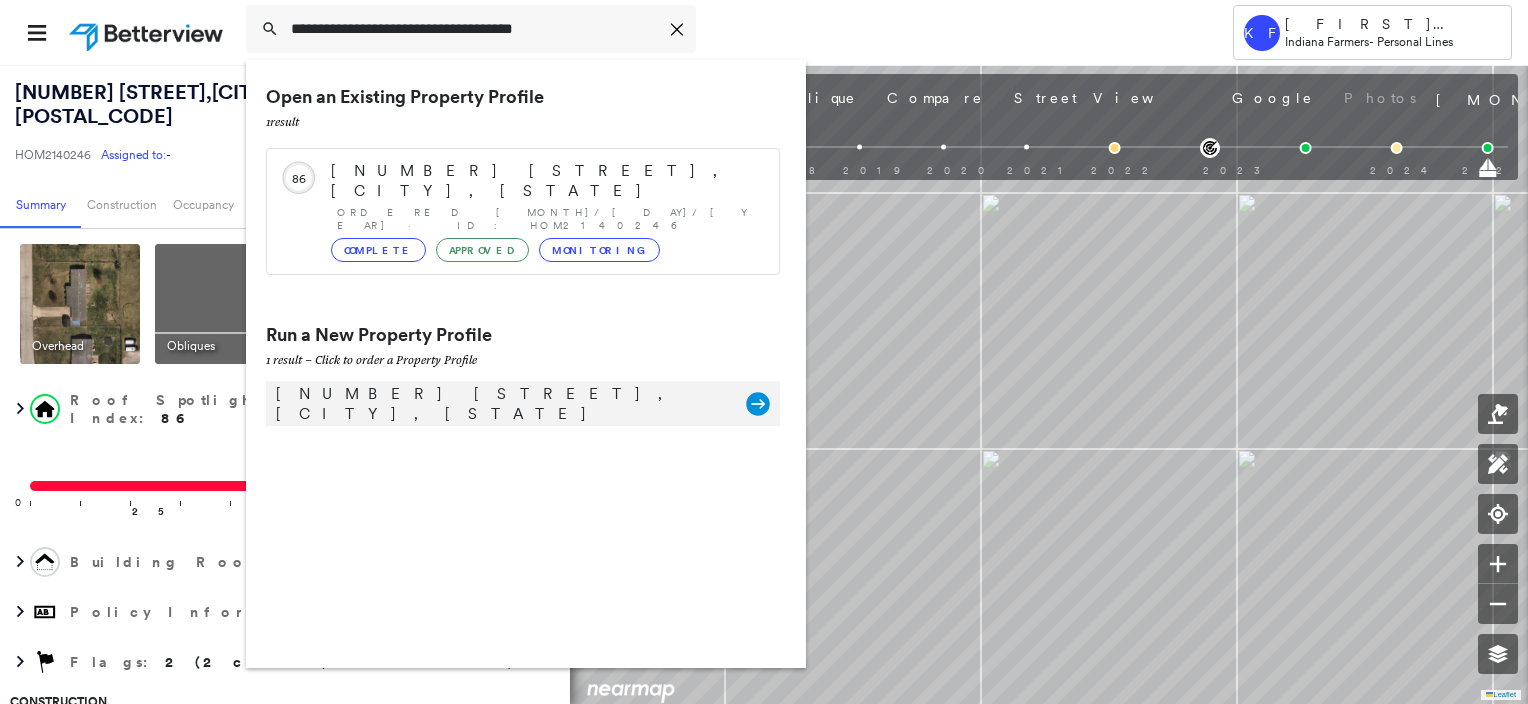 click 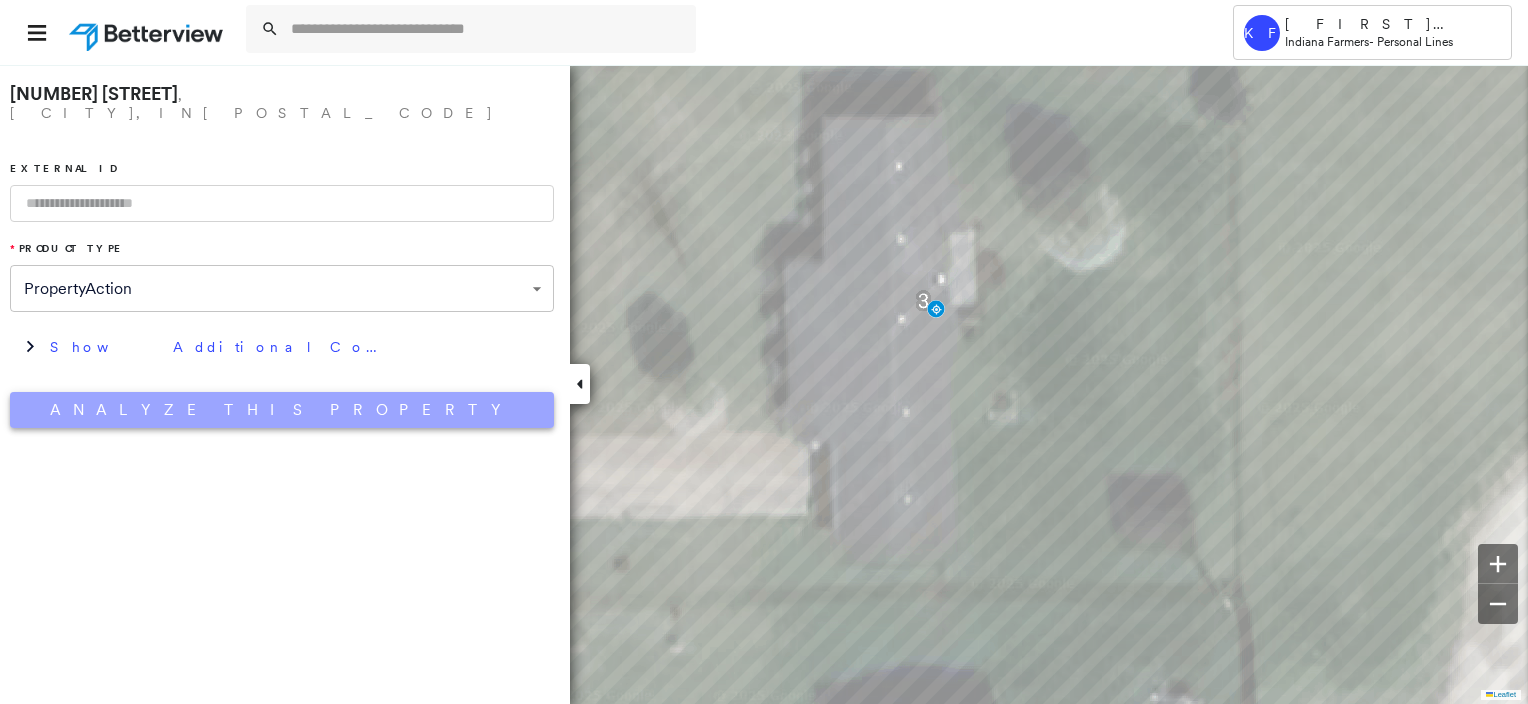 drag, startPoint x: 381, startPoint y: 400, endPoint x: 399, endPoint y: 396, distance: 18.439089 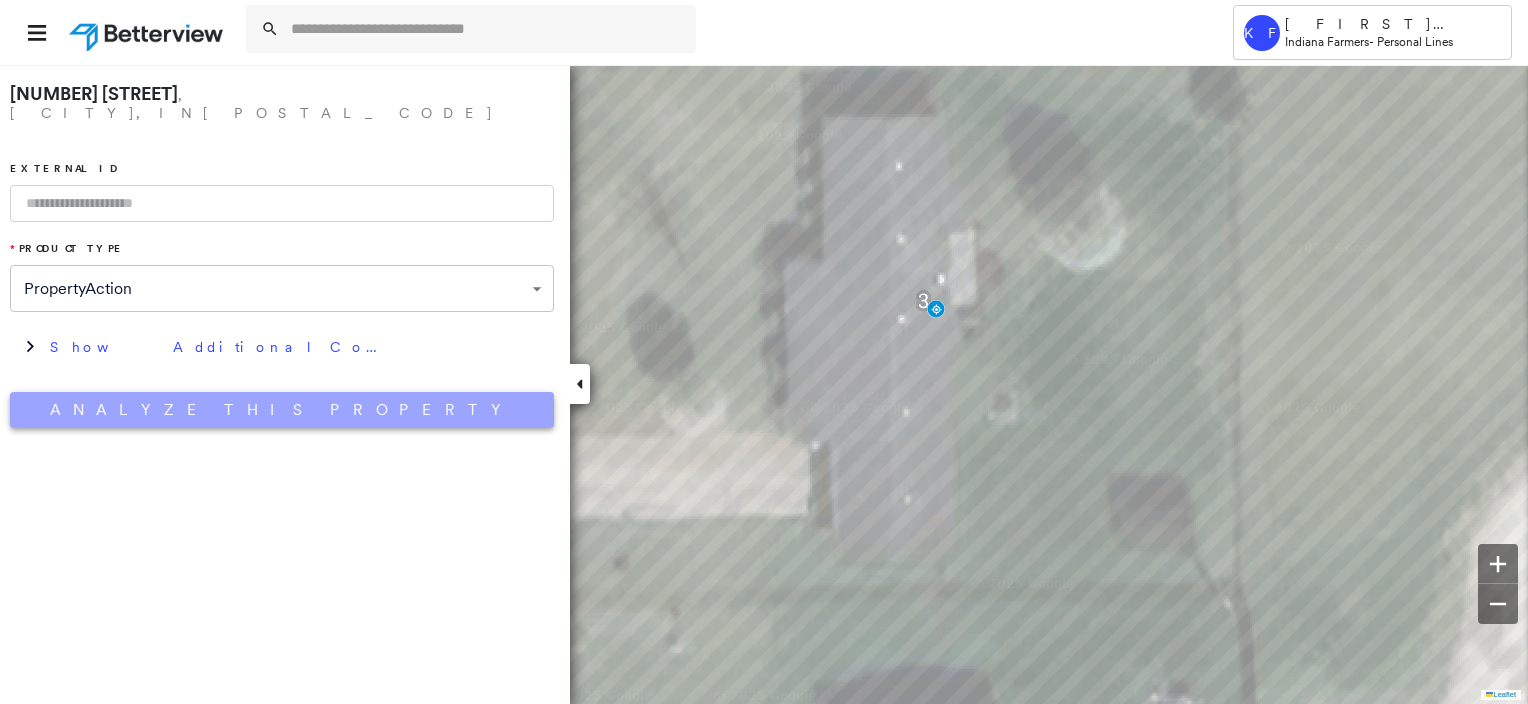 click on "Analyze This Property" at bounding box center [282, 410] 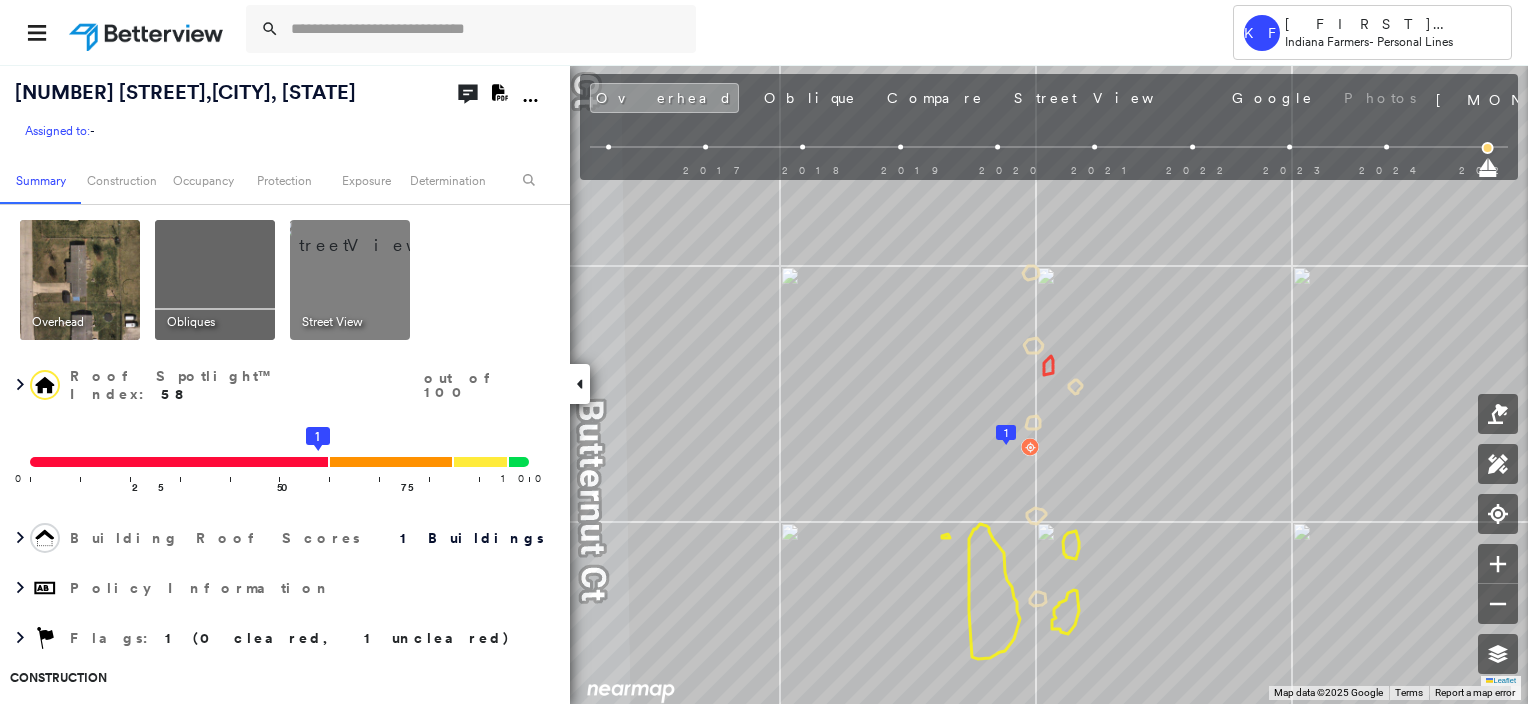 click at bounding box center (374, 235) 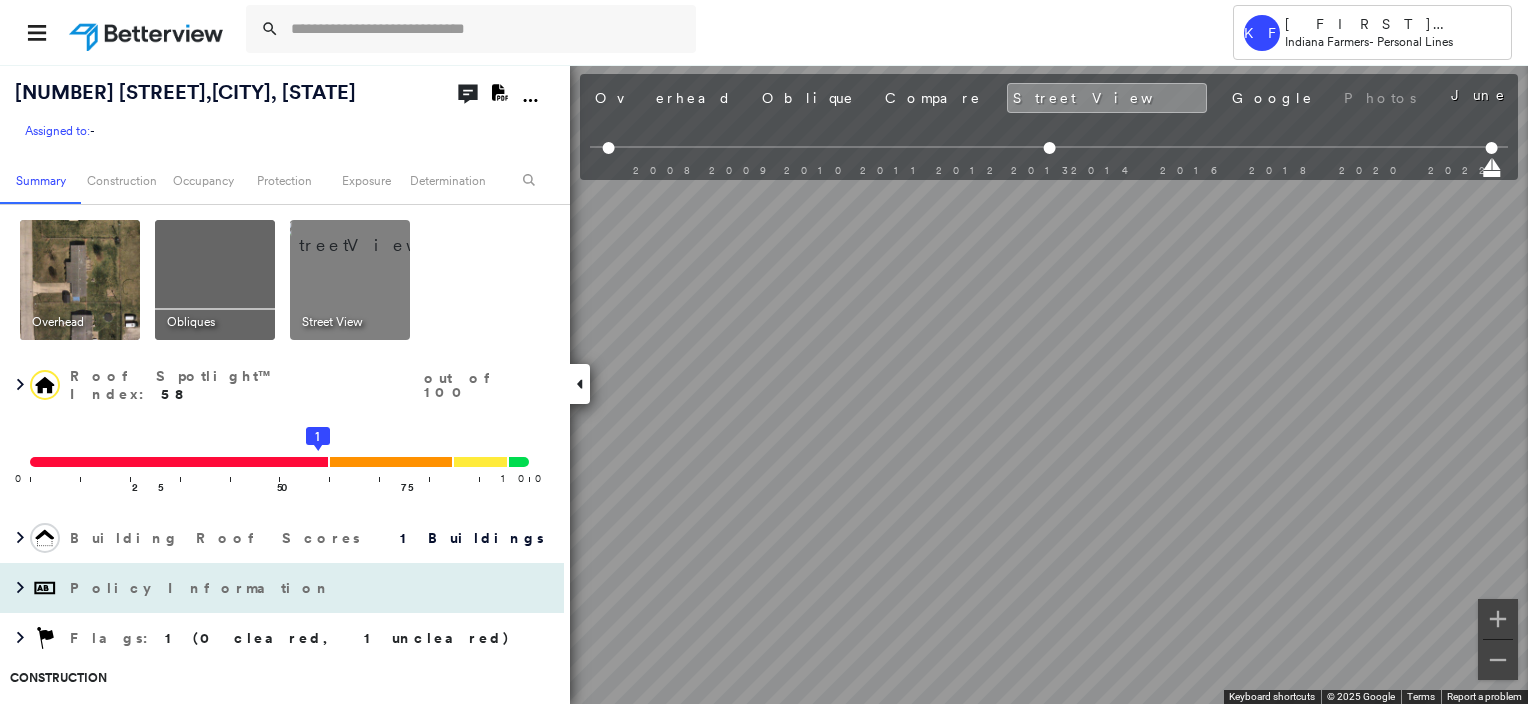 click on "3  Butternut Ct ,  Bristol, IN 46507 Assigned to:  - Assigned to:  - Assigned to:  - Open Comments Download PDF Report Summary Construction Occupancy Protection Exposure Determination Overhead Obliques Street View Roof Spotlight™ Index :  58 out of 100 0 100 25 50 75 1 Building Roof Scores 1 Buildings Policy Information Flags :  1 (0 cleared, 1 uncleared) Construction Roof Spotlights :  Staining, Worn Shingles, Vent Property Features Roof Size & Shape :  1 building  - Gable | Asphalt Shingle Occupancy Place Detail Google - Places Smarty Streets - Surrounding Properties National Registry of Historic Places Protection US Fire Administration: Nearest Fire Stations Exposure Additional Perils FEMA Risk Index Determination Flags :  1 (0 cleared, 1 uncleared) Uncleared Flags (1) Cleared Flags  (0) Med Medium Priority Roof Score Flagged 08/04/25 Clear Action Taken New Entry History Quote/New Business Terms & Conditions Added ACV Endorsement Added Cosmetic Endorsement Inspection/Loss Control General Save Renewal" at bounding box center (764, 384) 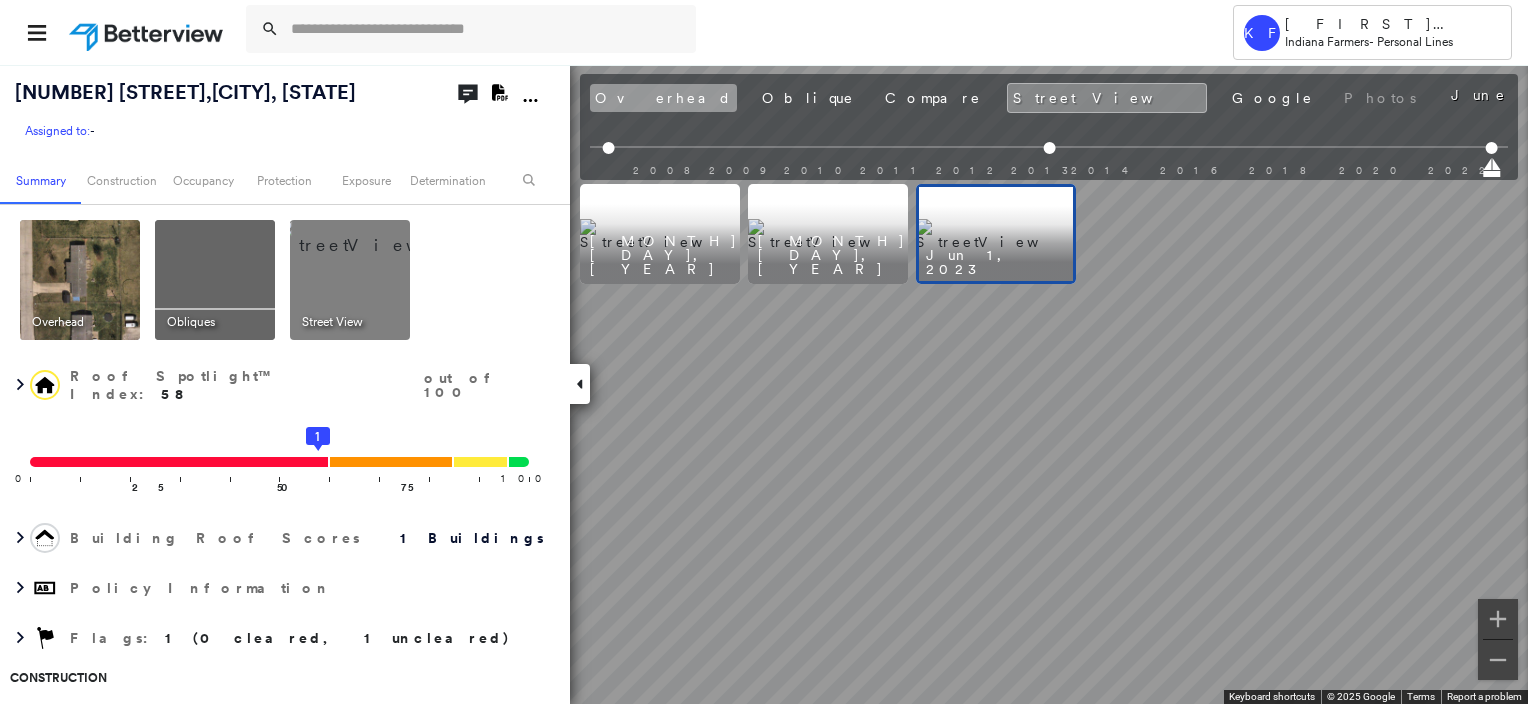 click on "Overhead" at bounding box center (663, 98) 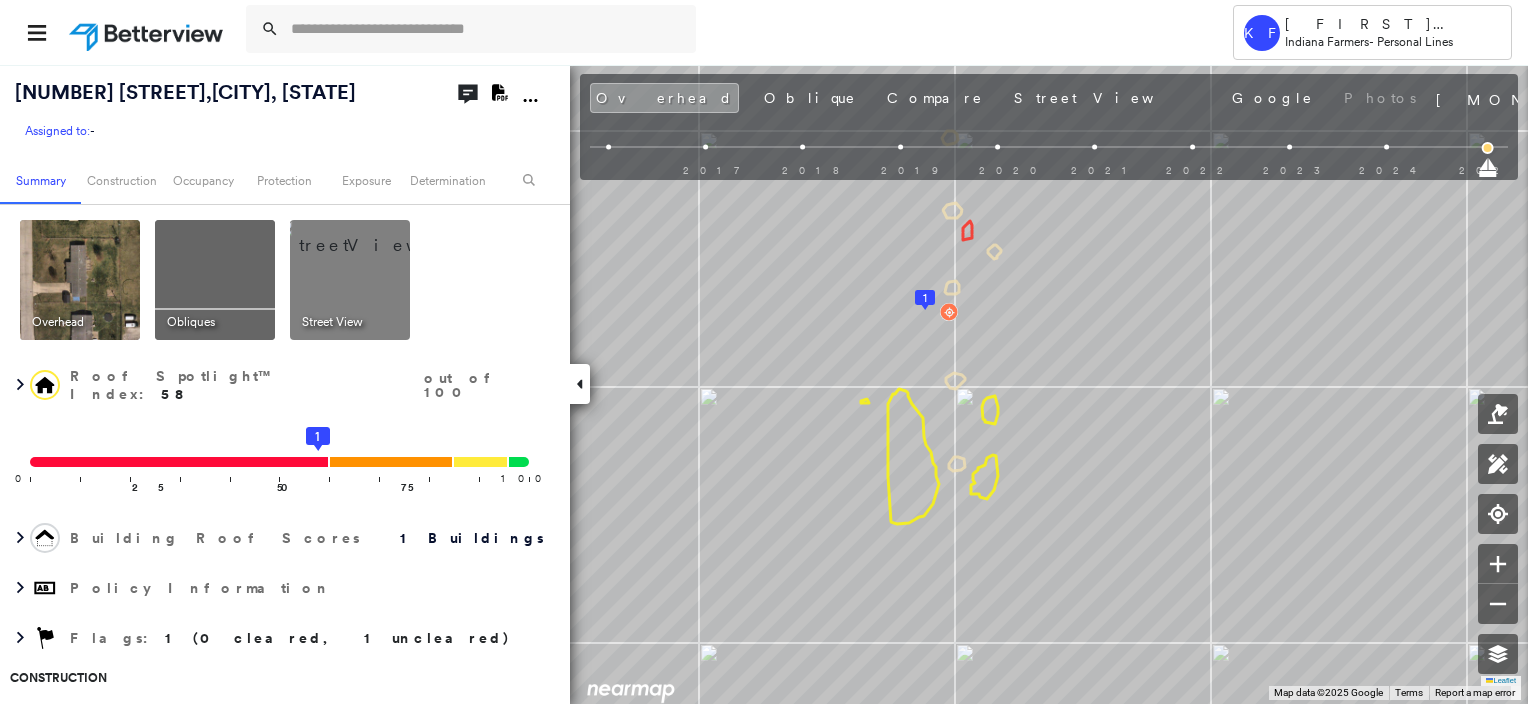 click at bounding box center (80, 280) 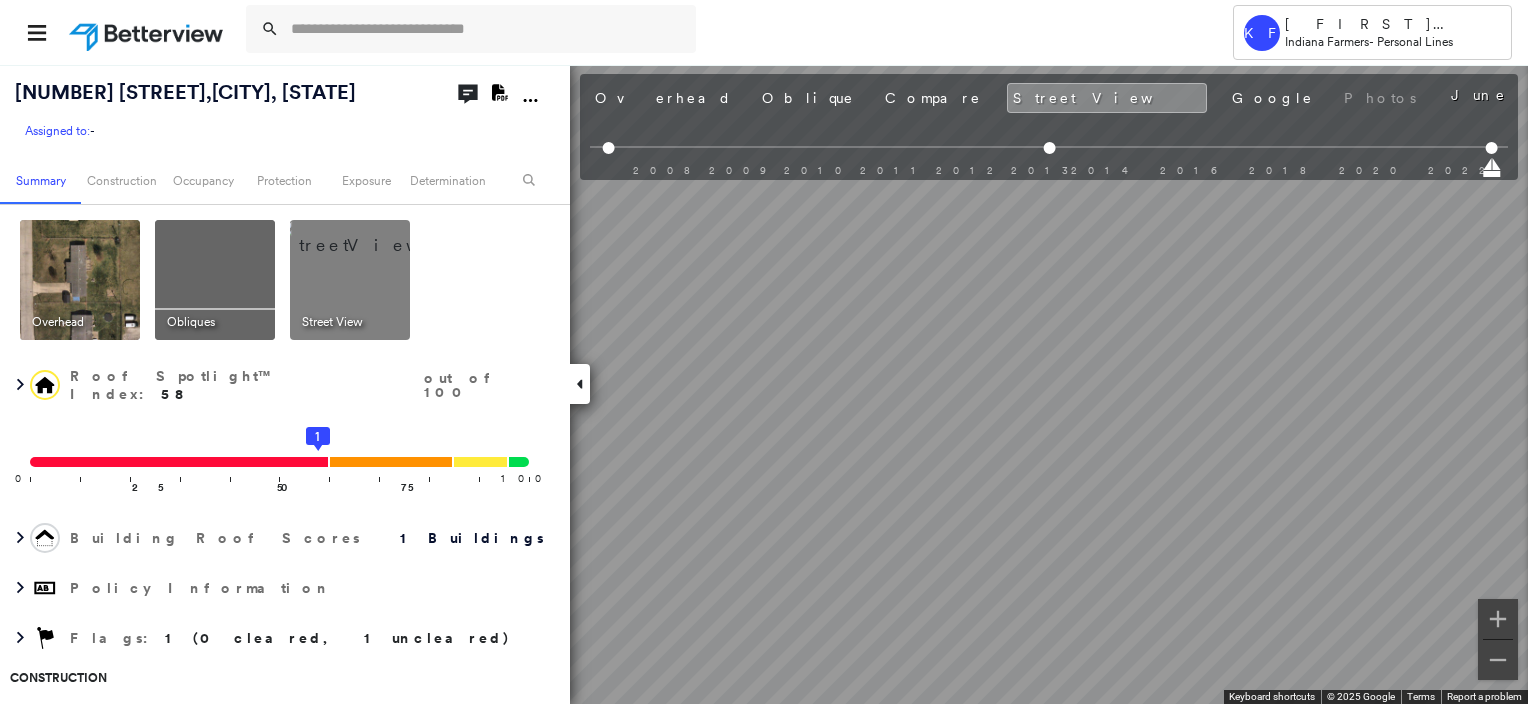 click on "Tower KF Kelly Franklin Indiana Farmers  -   Personal Lines 3  Butternut Ct ,  Bristol, IN 46507 Assigned to:  - Assigned to:  - Assigned to:  - Open Comments Download PDF Report Summary Construction Occupancy Protection Exposure Determination Overhead Obliques Street View Roof Spotlight™ Index :  58 out of 100 0 100 25 50 75 1 Building Roof Scores 1 Buildings Policy Information Flags :  1 (0 cleared, 1 uncleared) Construction Roof Spotlights :  Staining, Worn Shingles, Vent Property Features Roof Size & Shape :  1 building  - Gable | Asphalt Shingle Occupancy Place Detail Google - Places Smarty Streets - Surrounding Properties National Registry of Historic Places Protection US Fire Administration: Nearest Fire Stations Exposure Additional Perils FEMA Risk Index Determination Flags :  1 (0 cleared, 1 uncleared) Uncleared Flags (1) Cleared Flags  (0) Med Medium Priority Roof Score Flagged 08/04/25 Clear Action Taken New Entry History Quote/New Business Terms & Conditions Added ACV Endorsement General Save" at bounding box center (764, 352) 